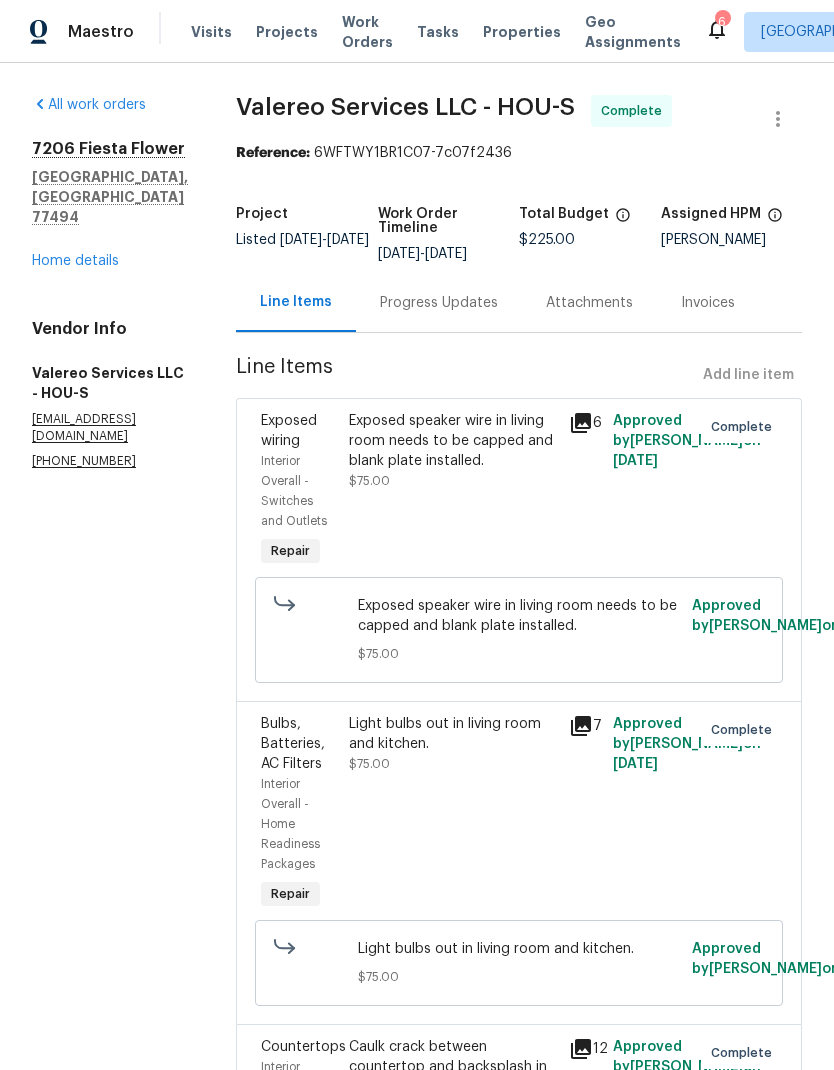 scroll, scrollTop: 0, scrollLeft: 0, axis: both 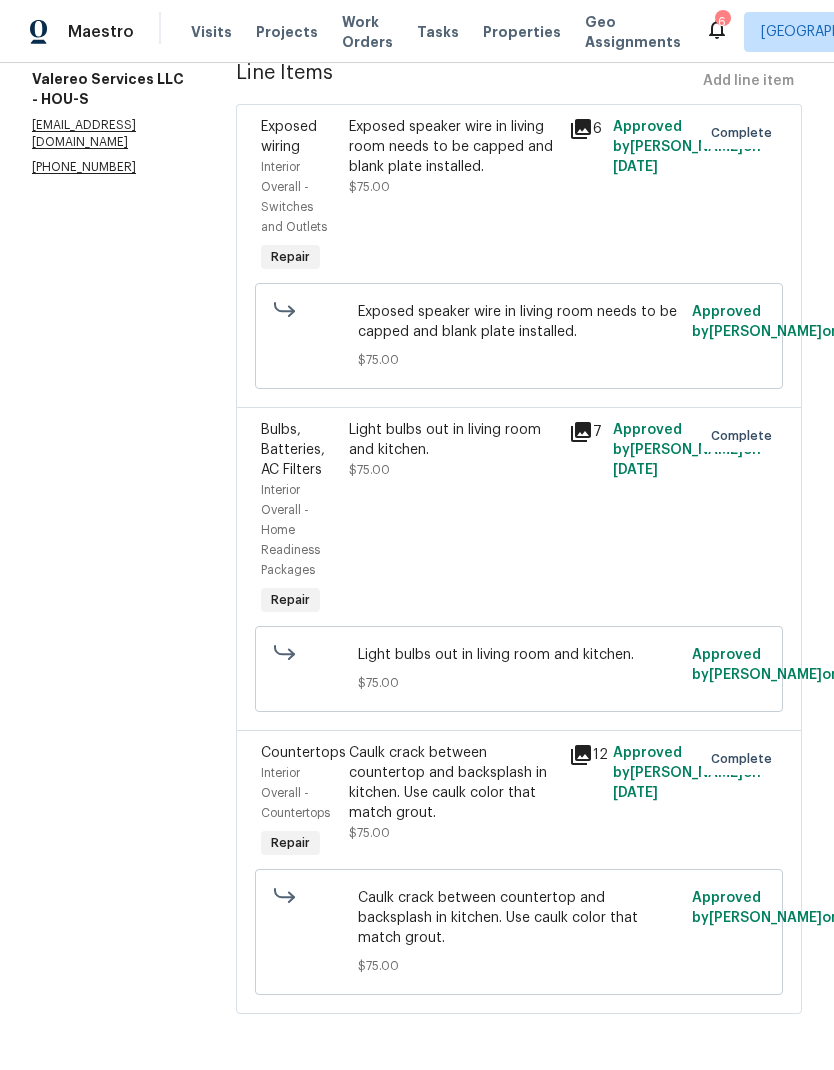 click 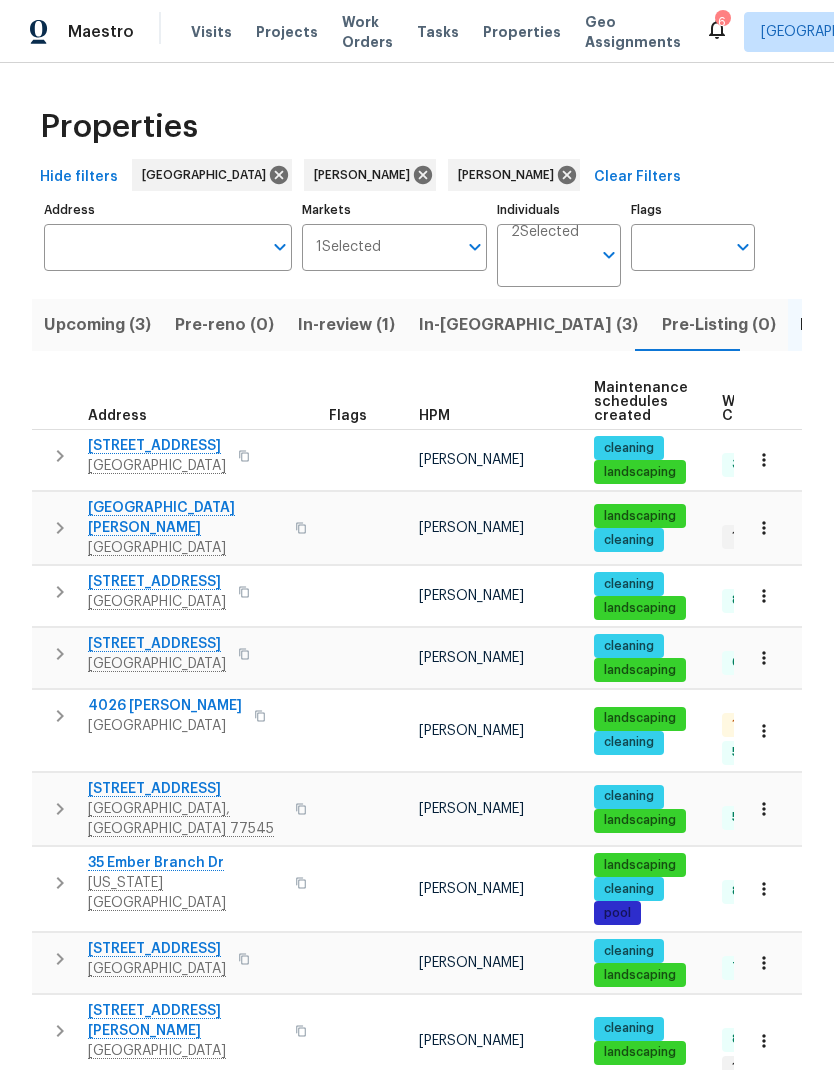 scroll, scrollTop: 0, scrollLeft: 0, axis: both 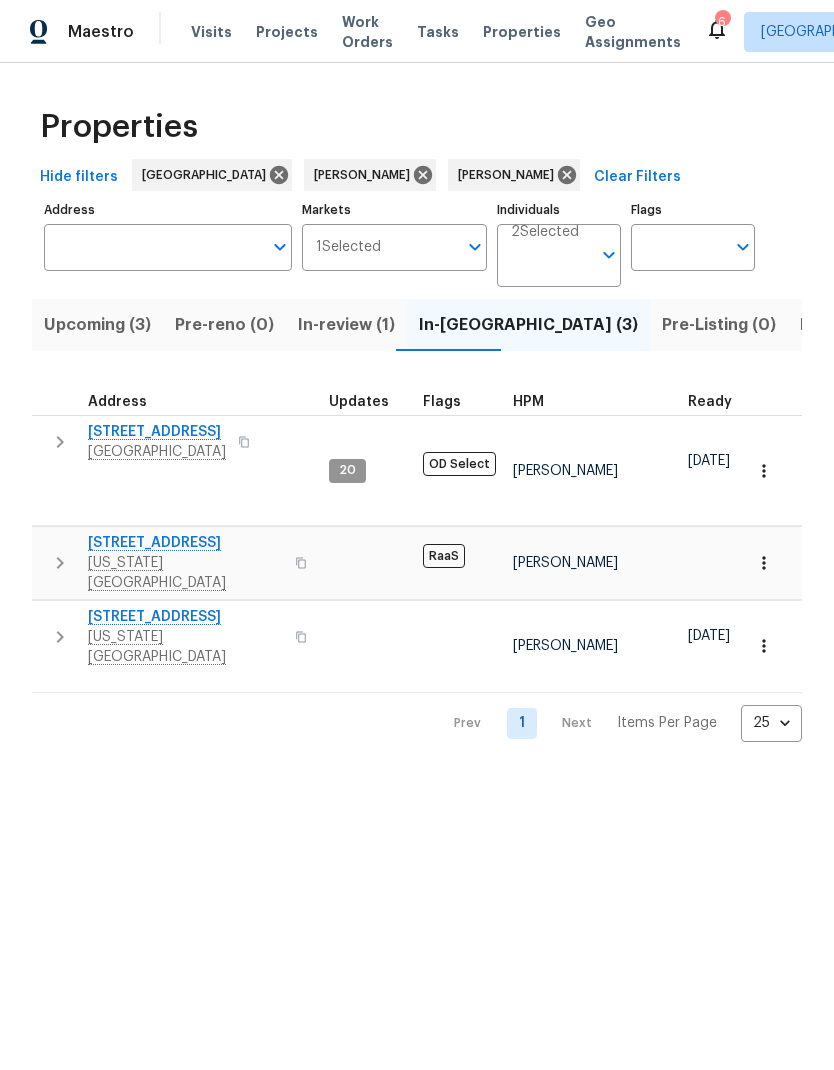 click on "[STREET_ADDRESS]" at bounding box center (185, 617) 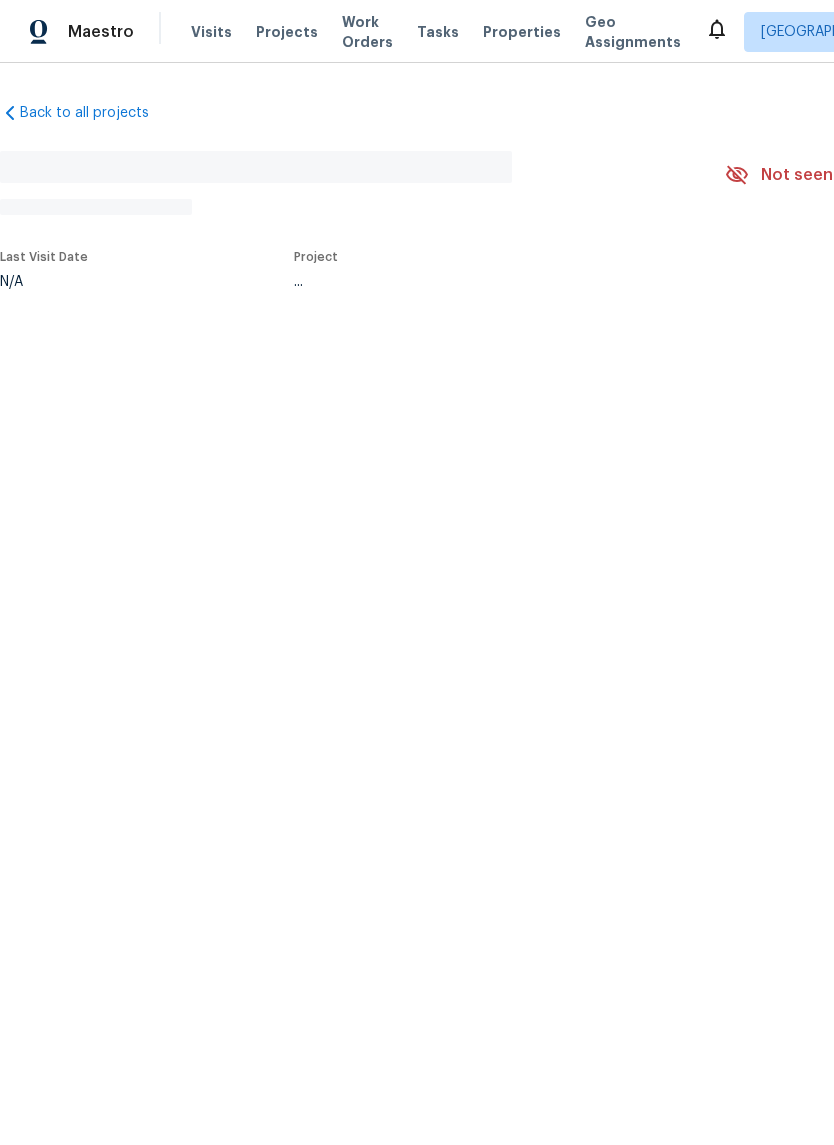scroll, scrollTop: 0, scrollLeft: 0, axis: both 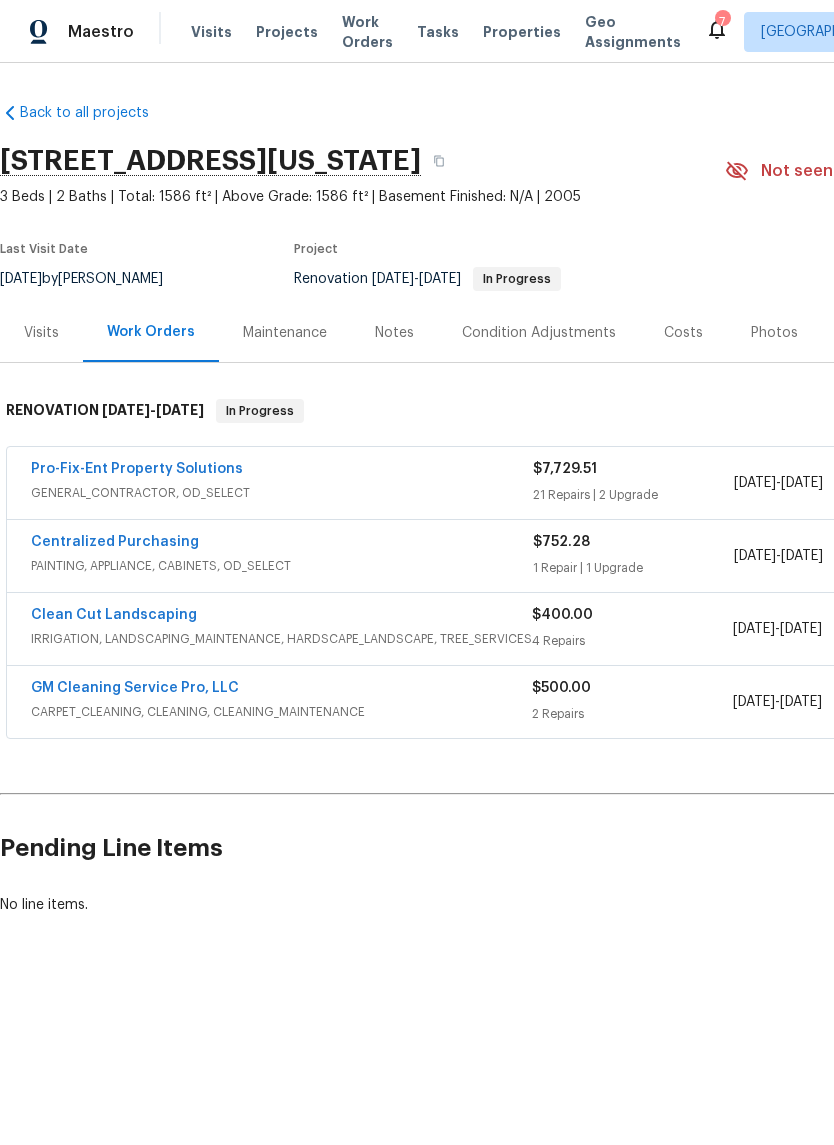 click on "Pro-Fix-Ent Property Solutions" at bounding box center [137, 469] 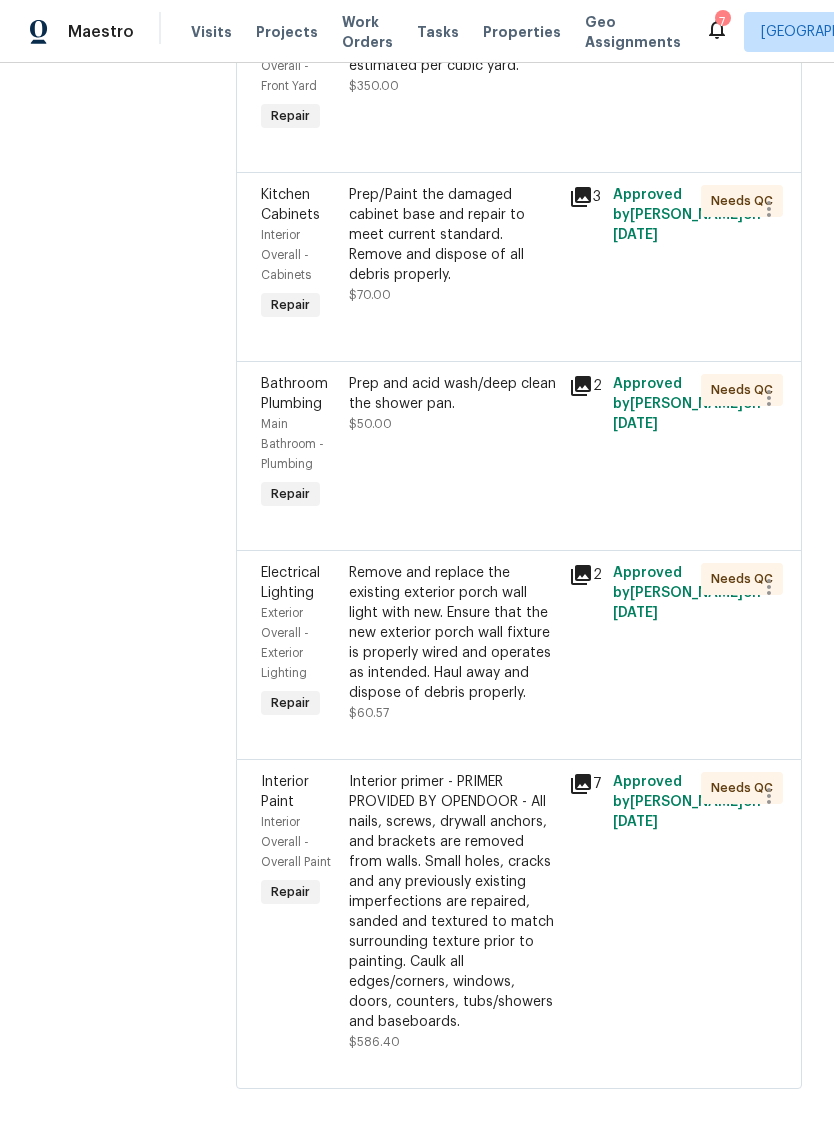 scroll, scrollTop: 5919, scrollLeft: 0, axis: vertical 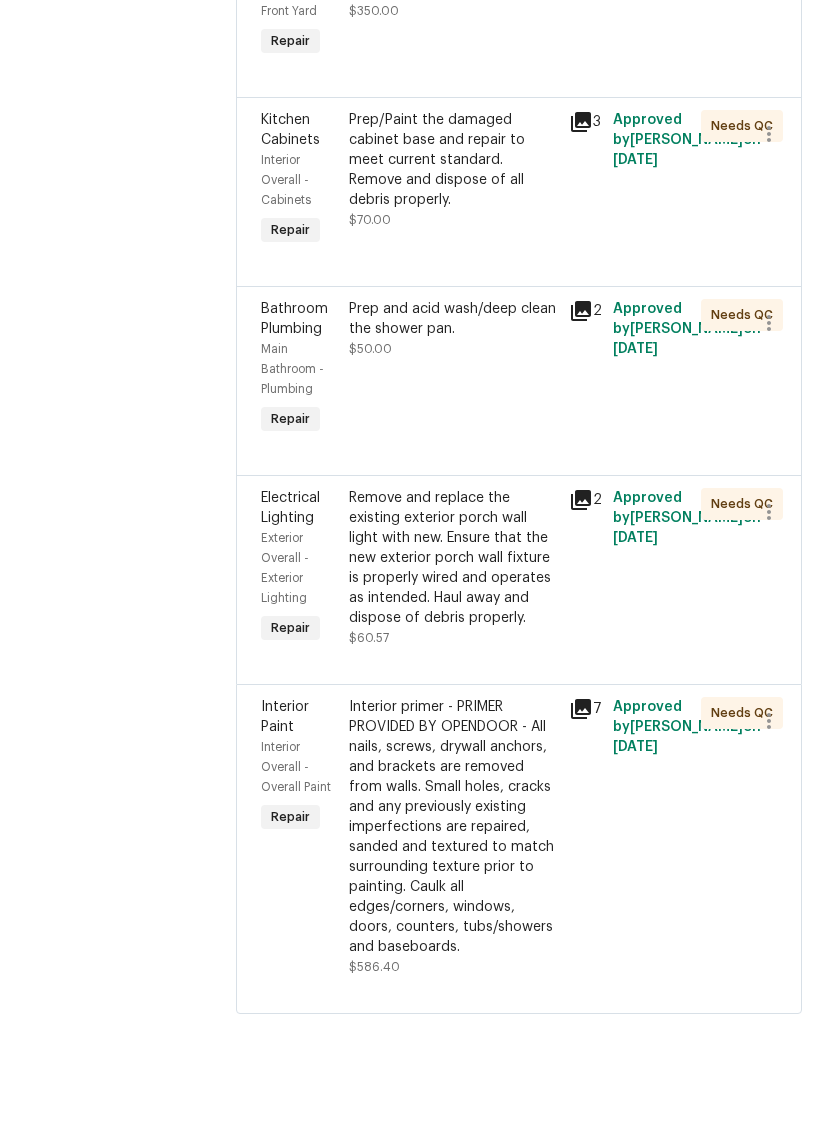 click on "Remove, haul off, and properly dispose of any debris left by seller to offsite location. Cost estimated per cubic yard." at bounding box center (453, 36) 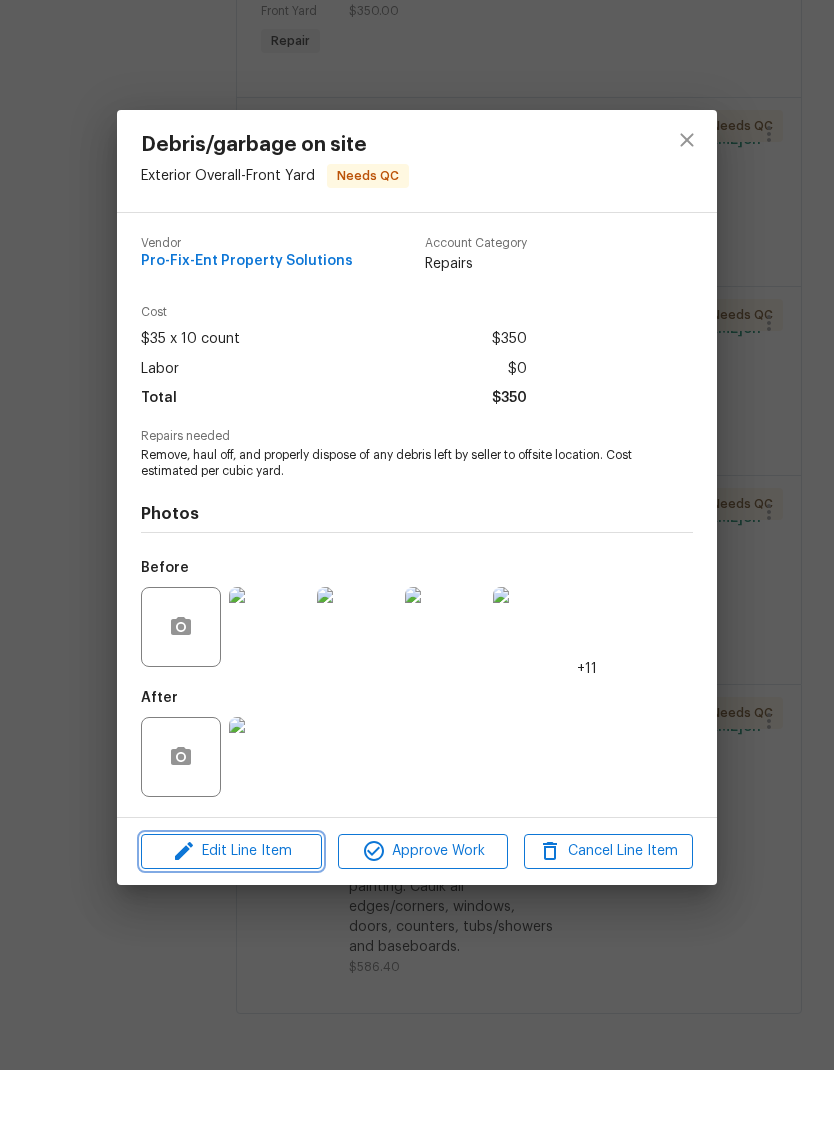 click on "Edit Line Item" at bounding box center (231, 926) 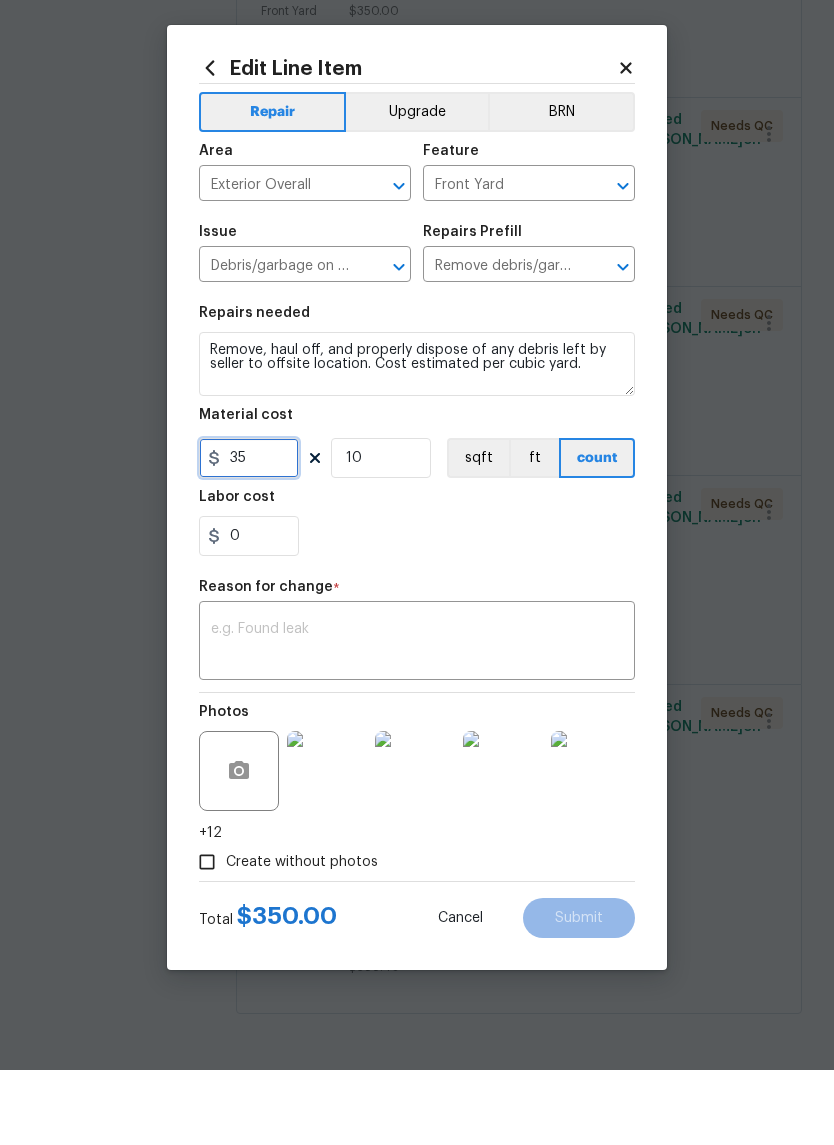 click on "35" at bounding box center [249, 533] 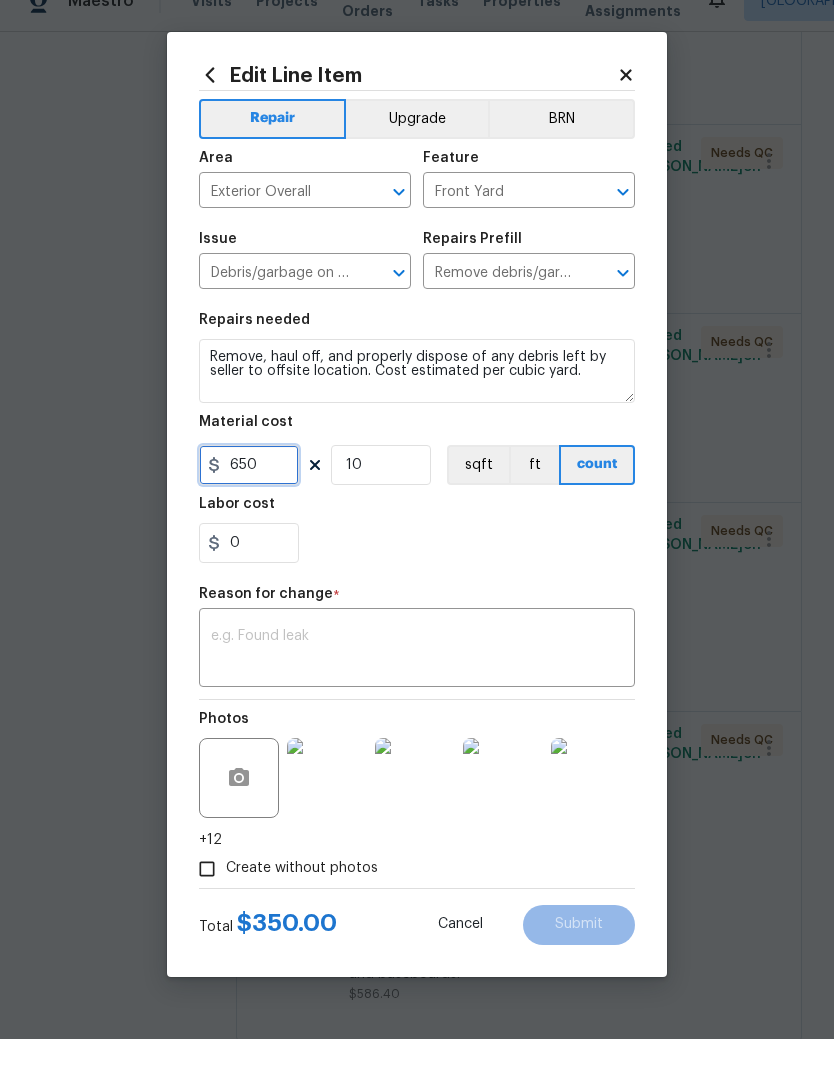 type on "650" 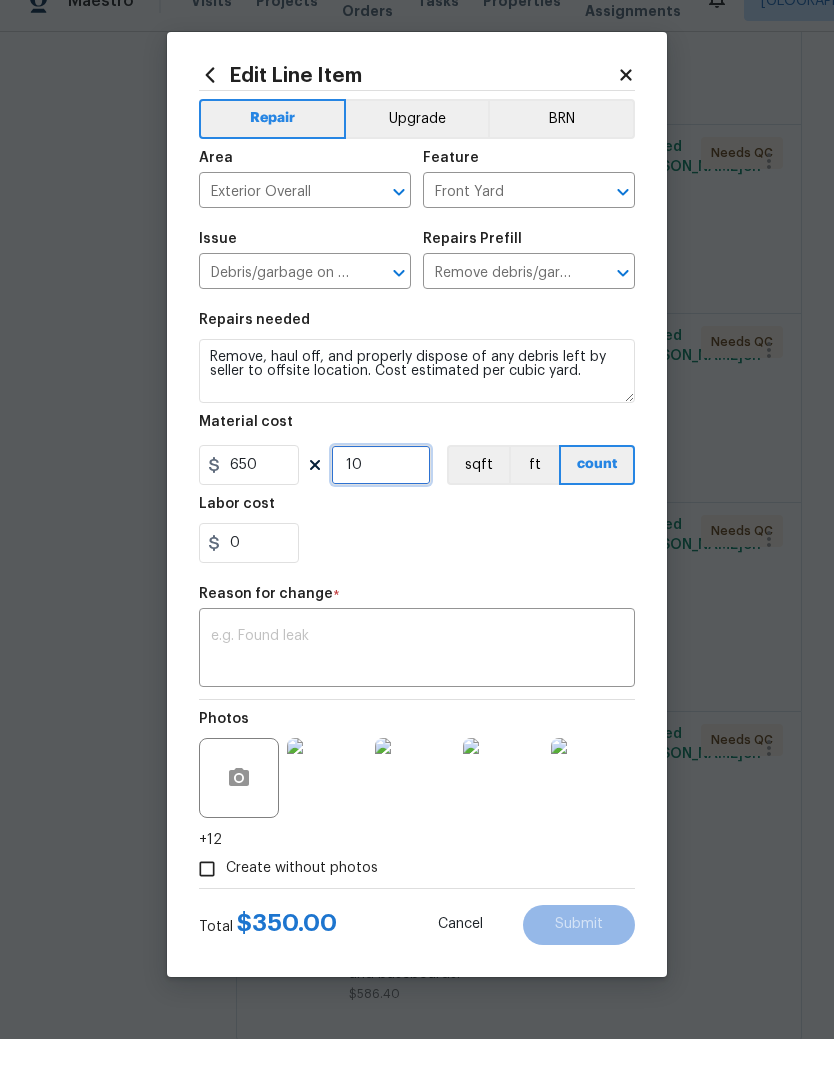click on "10" at bounding box center [381, 496] 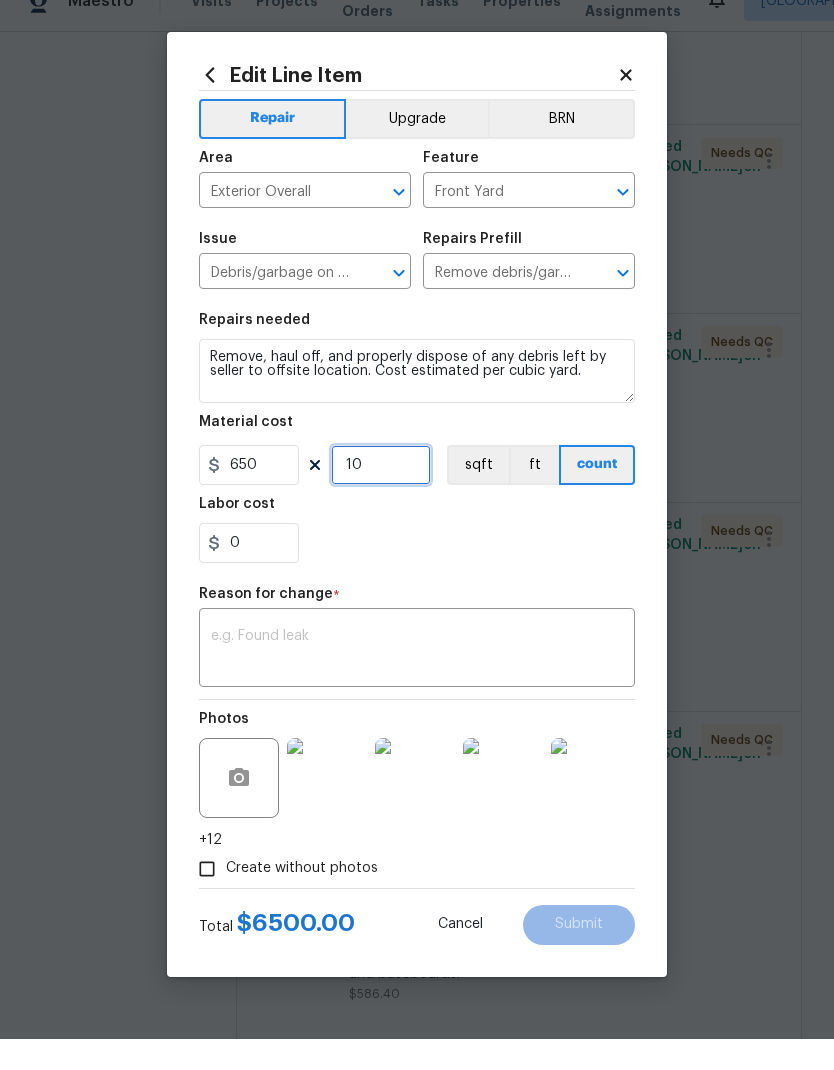 click on "10" at bounding box center [381, 496] 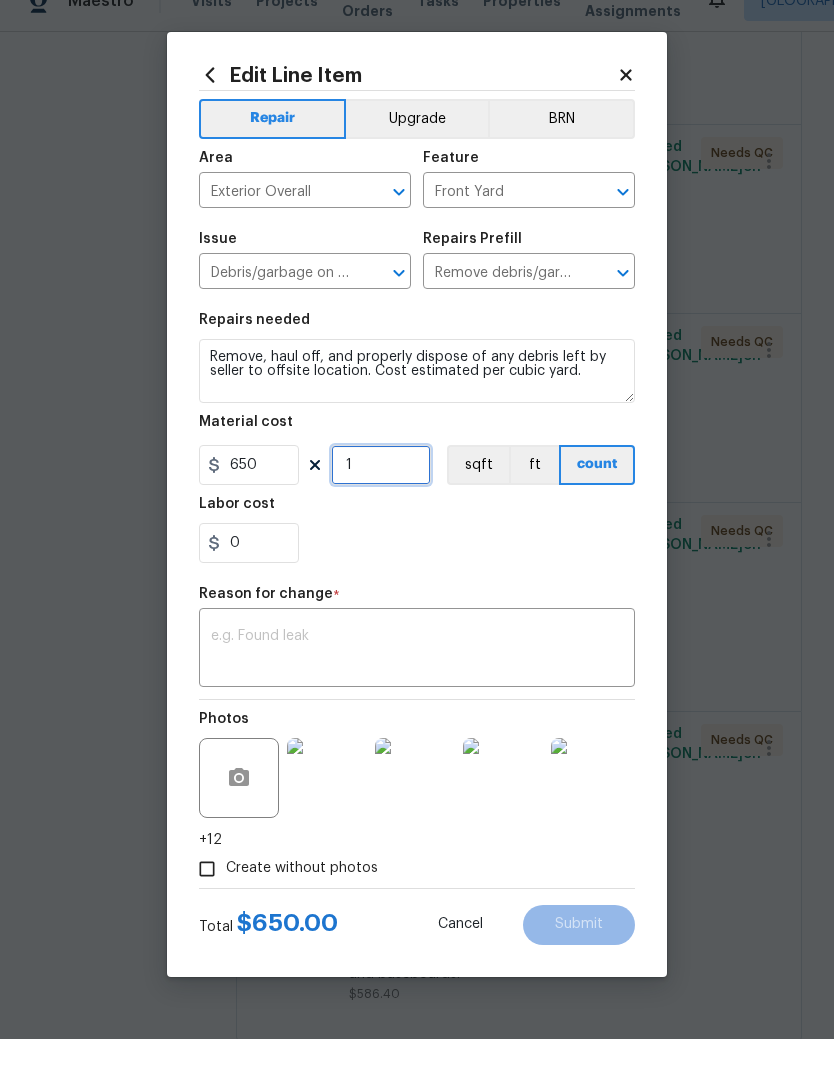 type on "1" 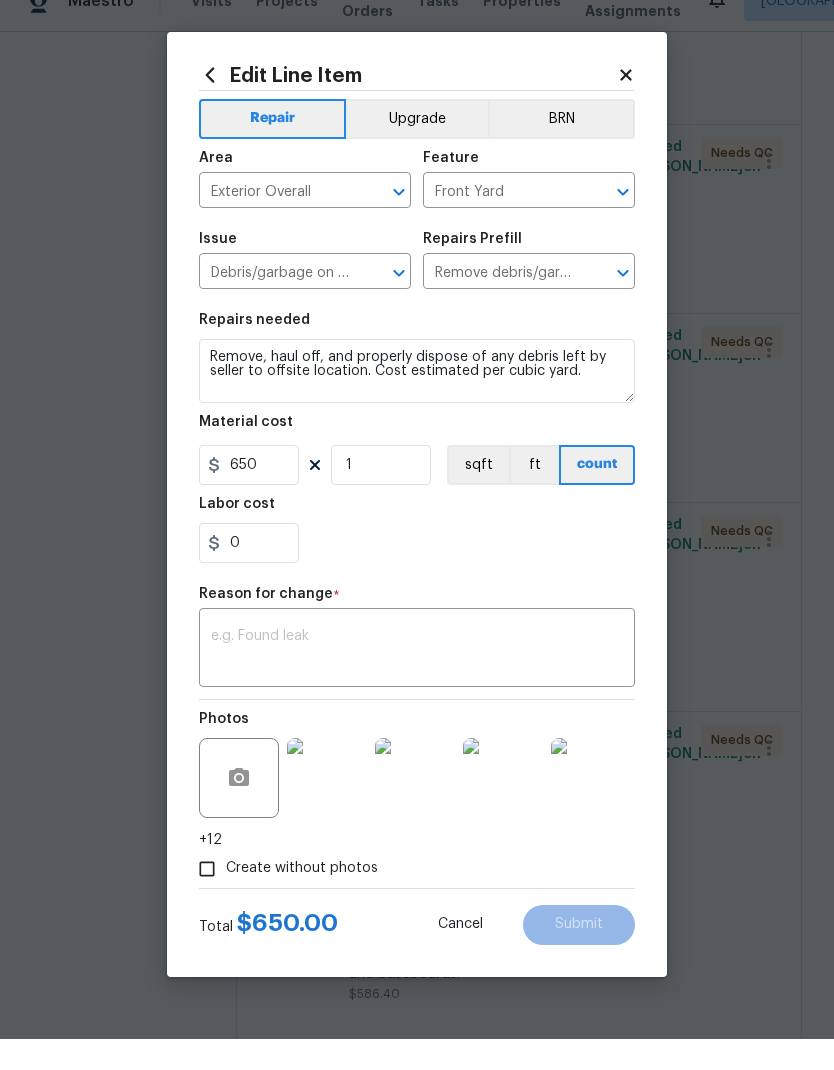 click on "Reason for change *" at bounding box center [417, 631] 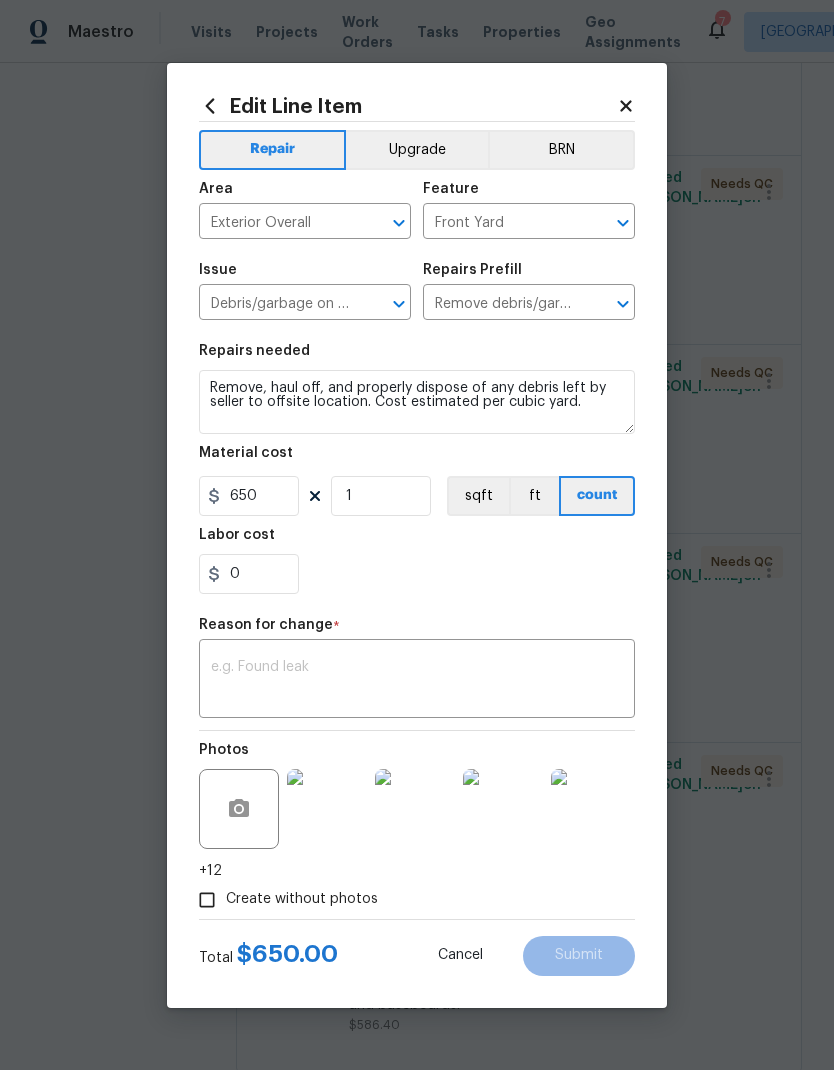 click at bounding box center (417, 681) 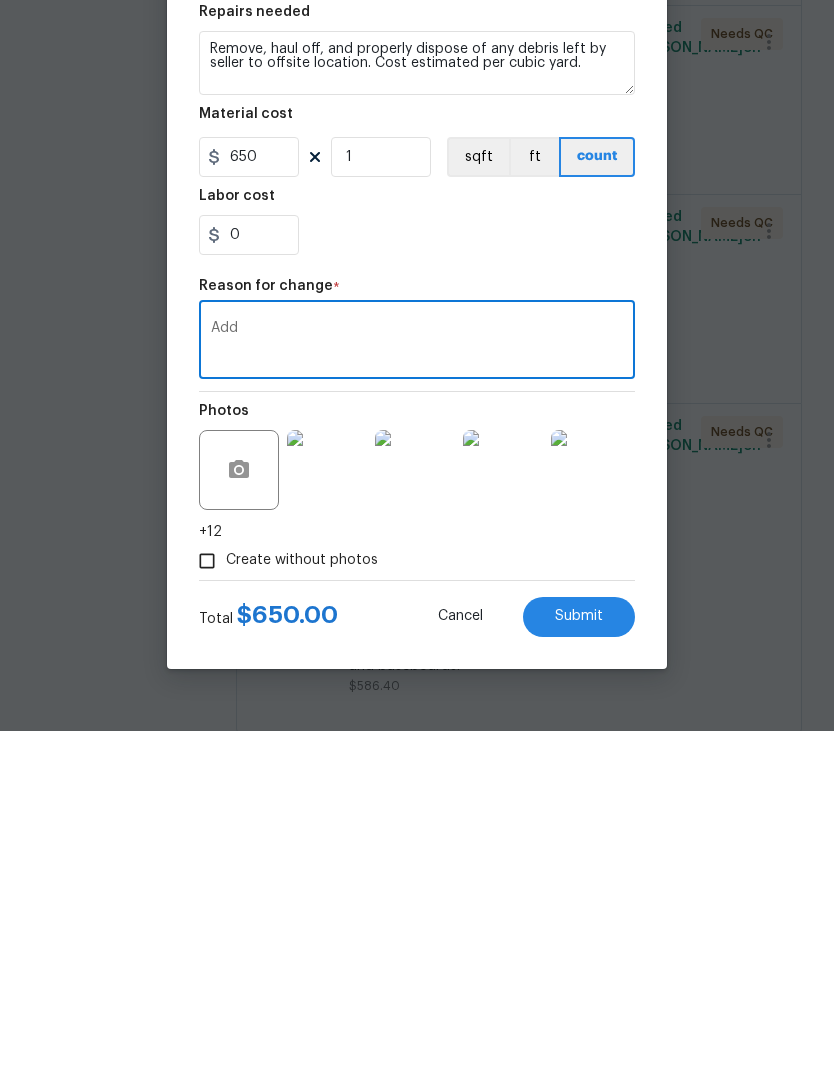 type on "Add" 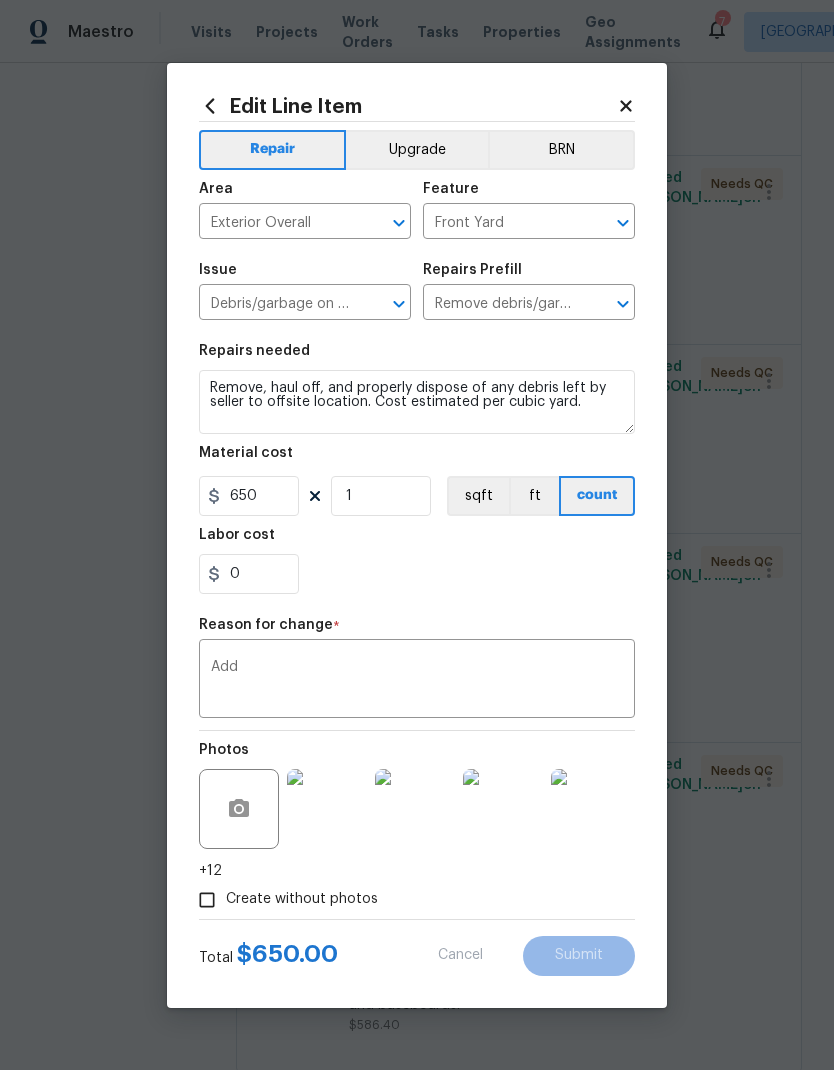 type on "10" 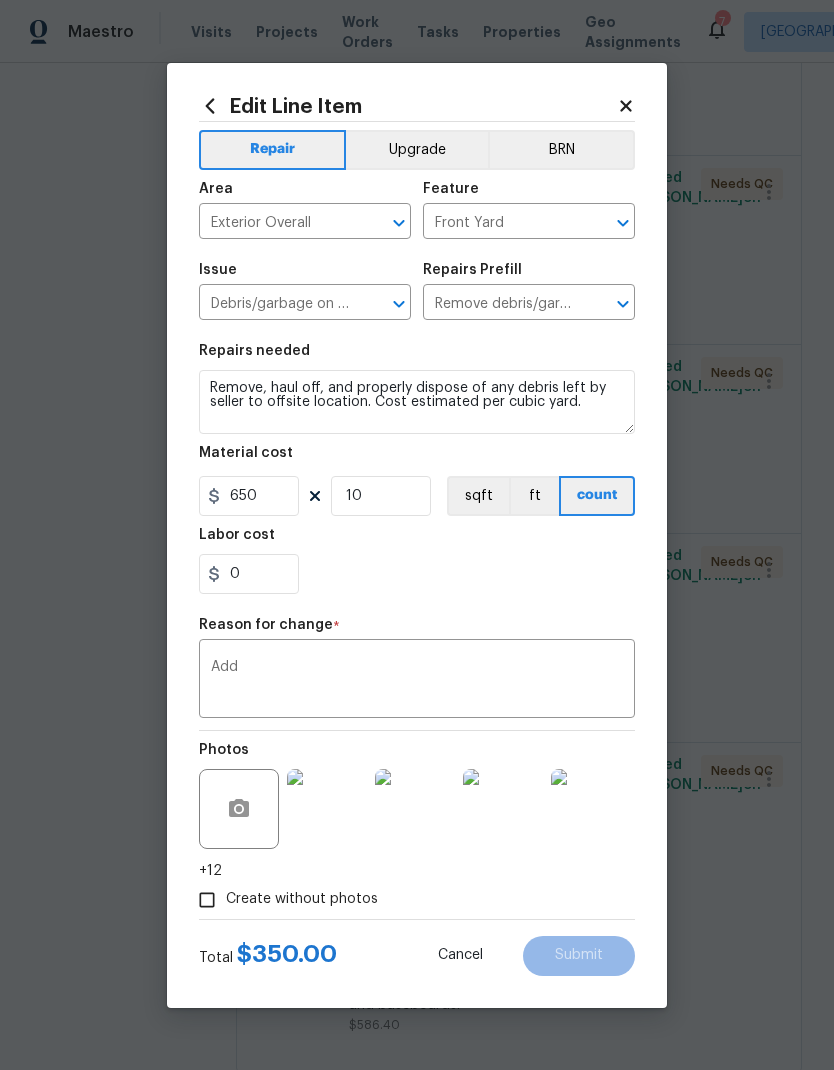 type on "35" 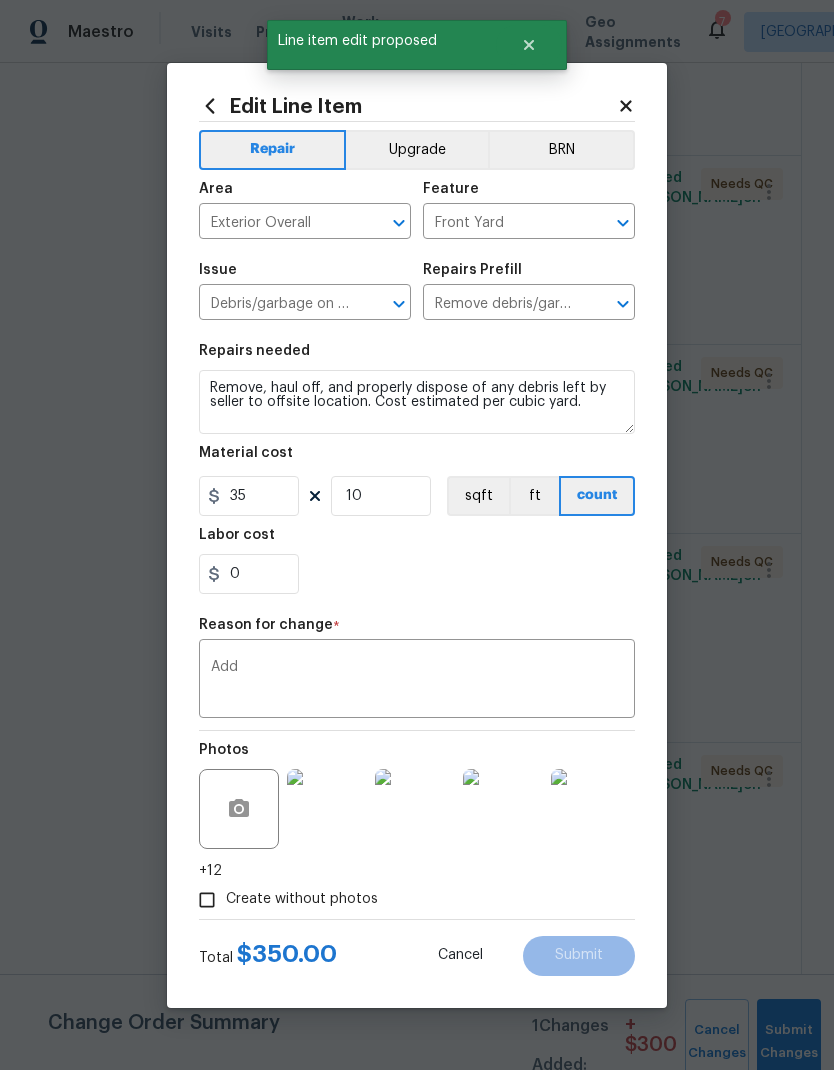 scroll, scrollTop: 0, scrollLeft: 0, axis: both 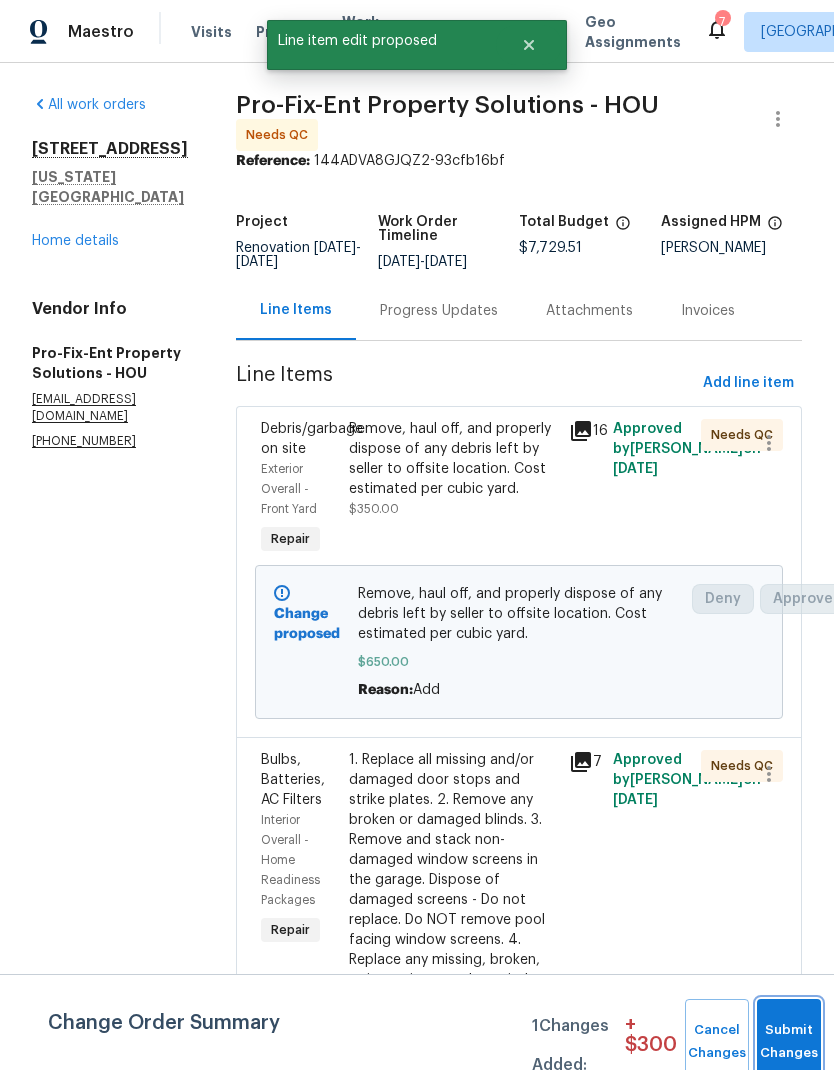 click on "Submit Changes" at bounding box center [789, 1042] 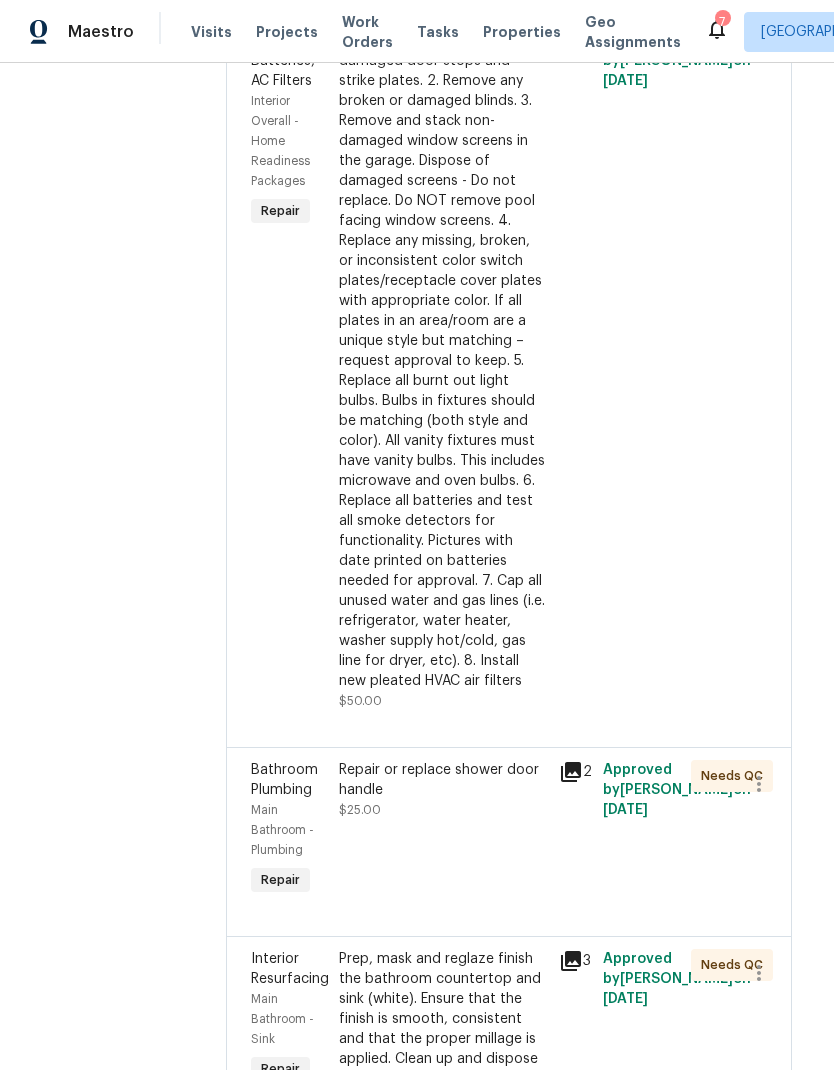 scroll, scrollTop: 685, scrollLeft: 10, axis: both 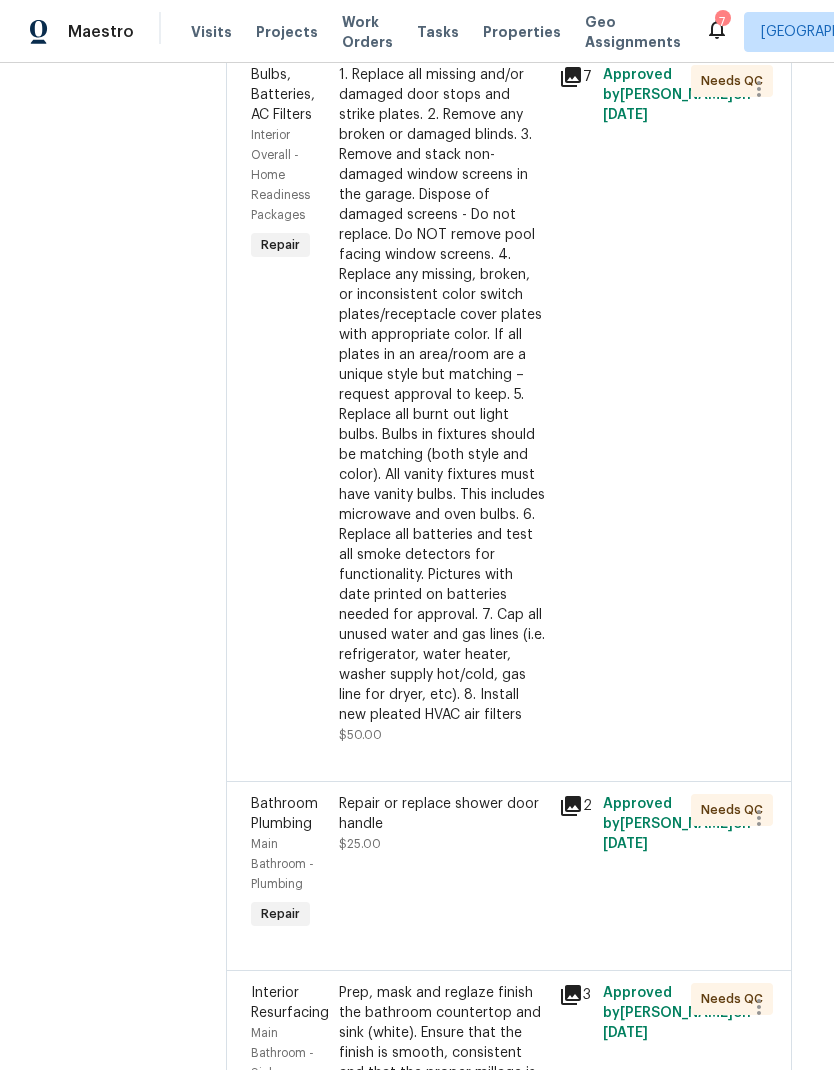 click on "1. Replace all missing and/or damaged door stops and strike plates.  2. Remove any broken or damaged blinds.  3. Remove and stack non-damaged window screens in the garage. Dispose of damaged screens - Do not replace. Do NOT remove pool facing window screens.  4. Replace any missing, broken, or inconsistent color switch plates/receptacle cover plates with appropriate color. If all plates in an area/room are a unique style but matching – request approval to keep.  5. Replace all burnt out light bulbs. Bulbs in fixtures should be matching (both style and color). All vanity fixtures must have vanity bulbs. This includes microwave and oven bulbs.  6. Replace all batteries and test all smoke detectors for functionality. Pictures with date printed on batteries needed for approval.  7. Cap all unused water and gas lines (i.e. refrigerator, water heater, washer supply hot/cold, gas line for dryer, etc).  8. Install new pleated HVAC air filters" at bounding box center (443, 395) 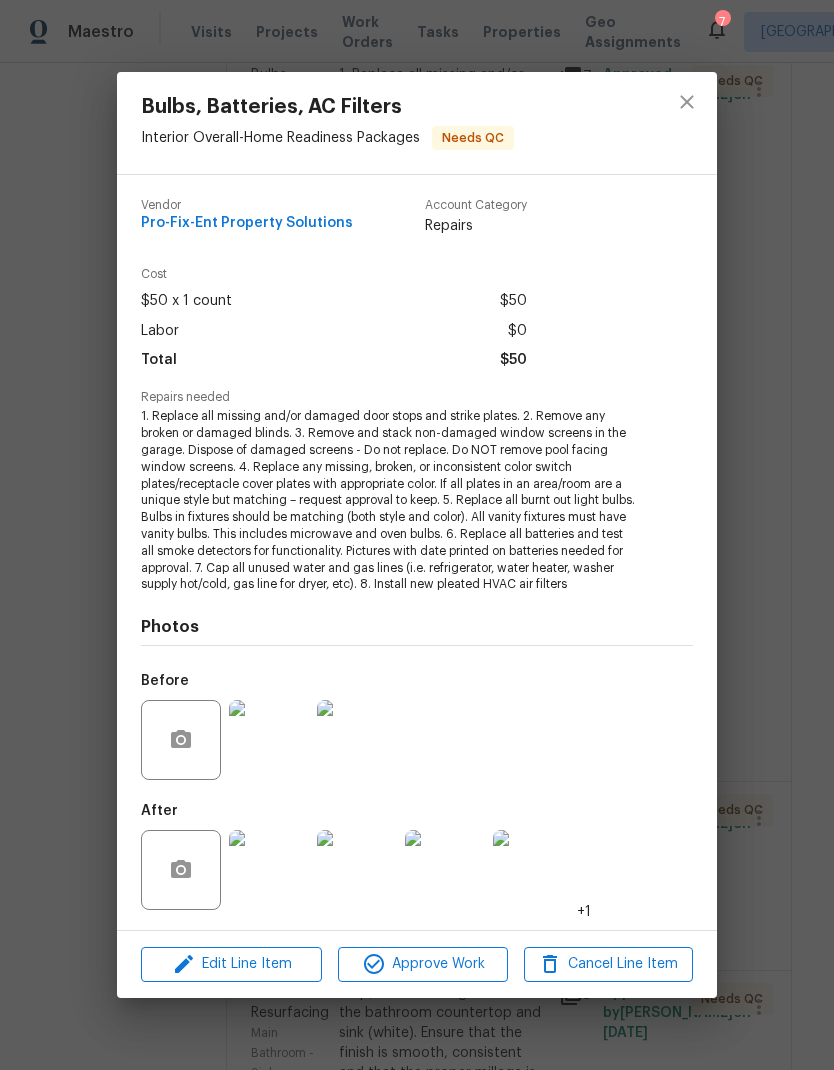 click at bounding box center [269, 870] 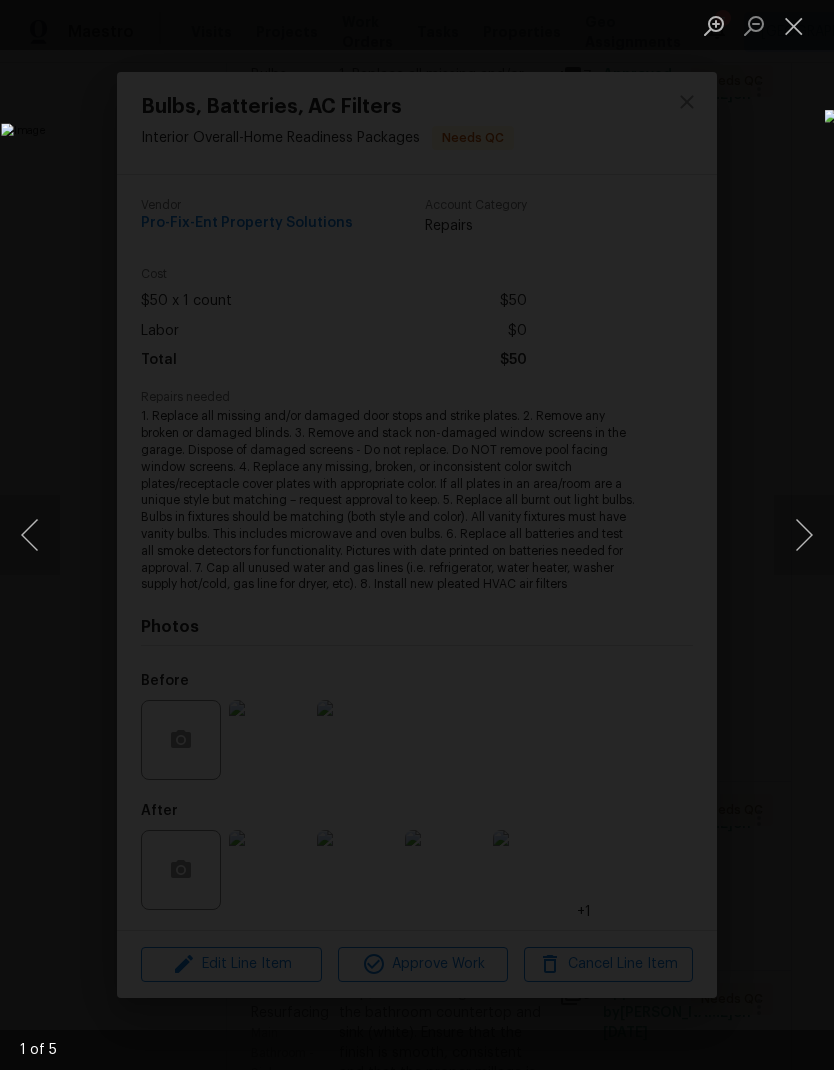 click at bounding box center [804, 535] 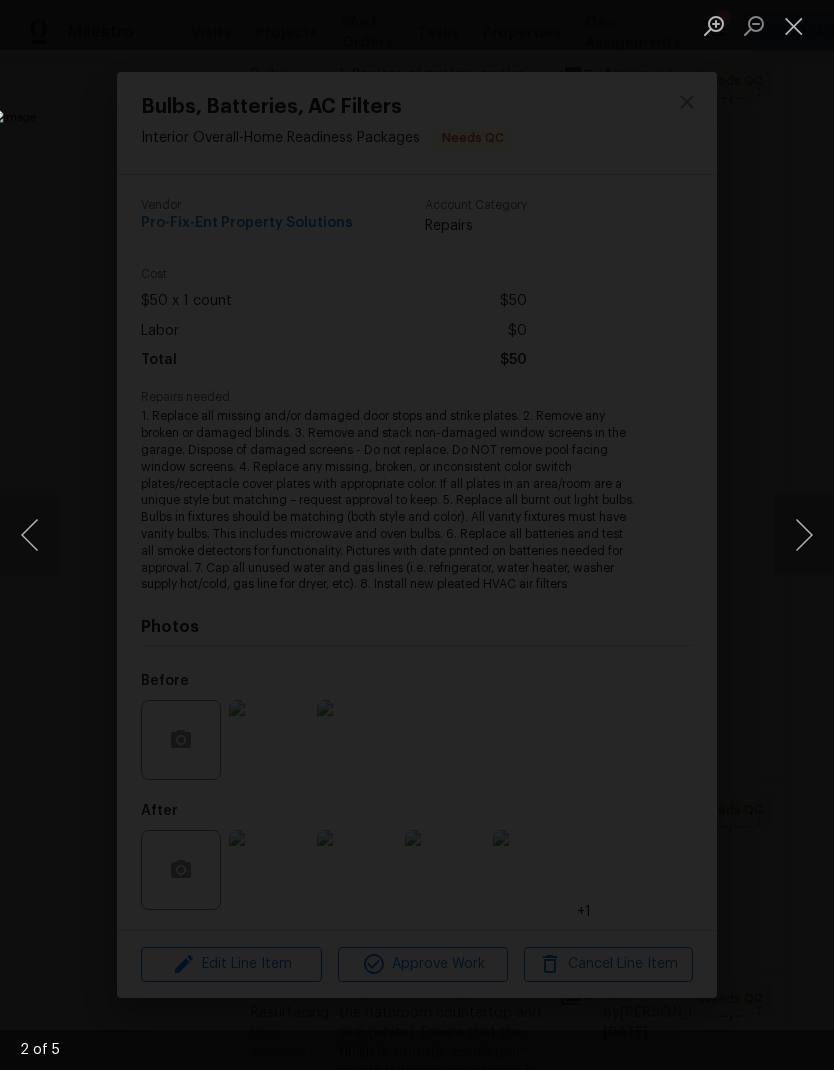 click at bounding box center (804, 535) 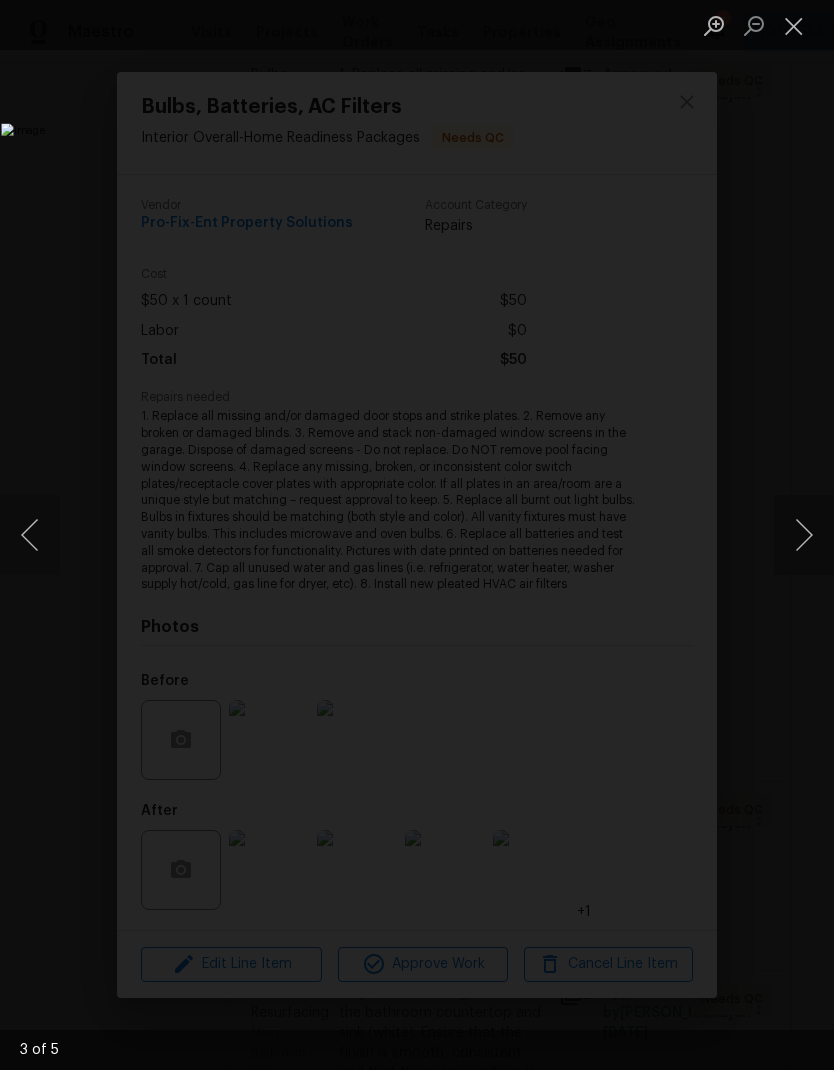 click at bounding box center (804, 535) 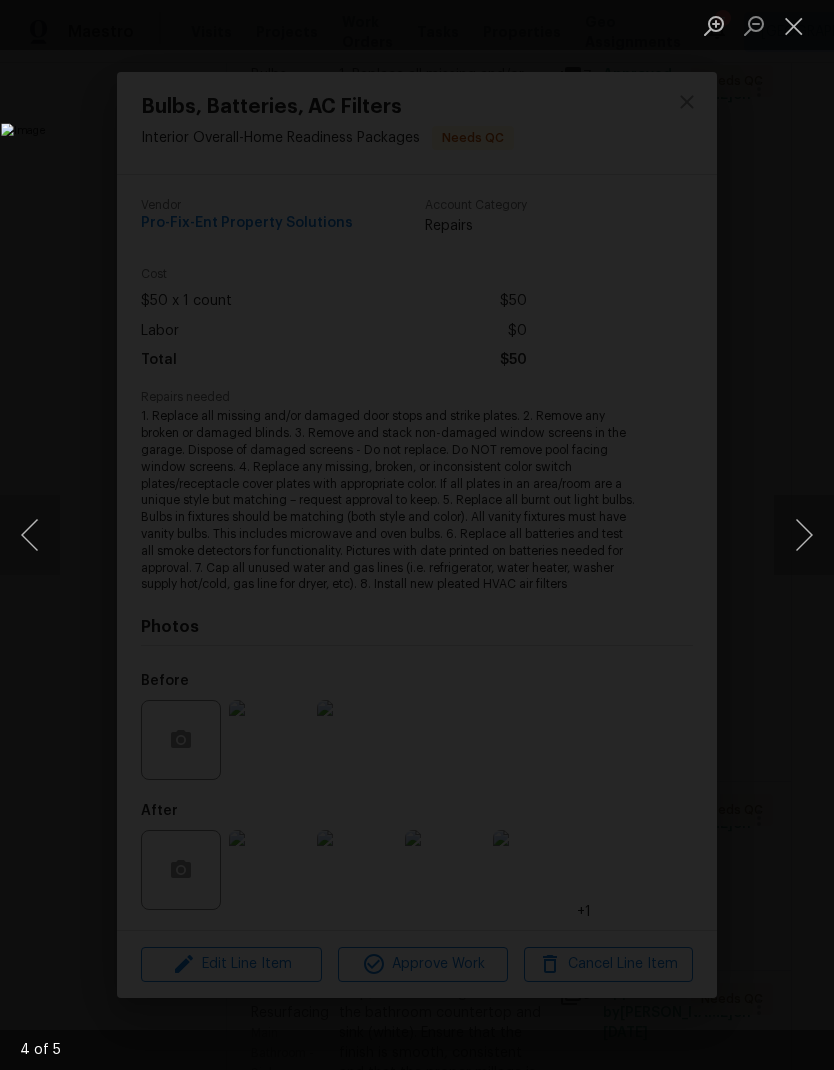 click at bounding box center [804, 535] 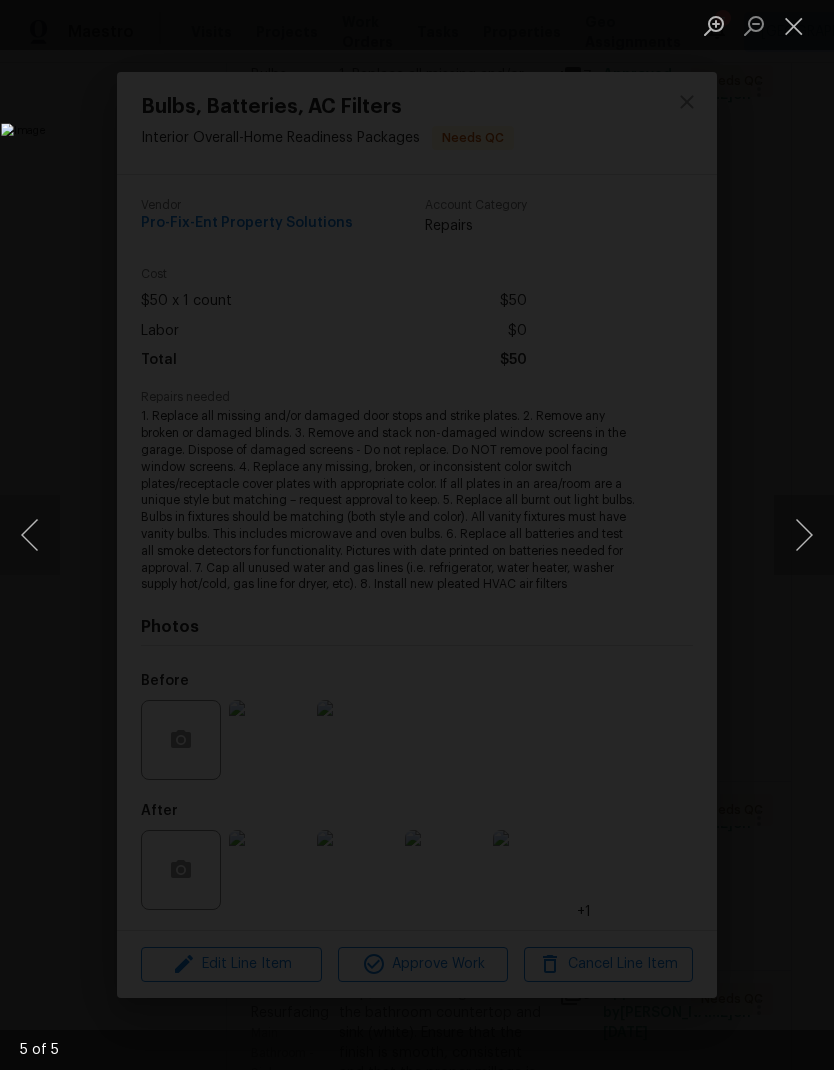 click at bounding box center (804, 535) 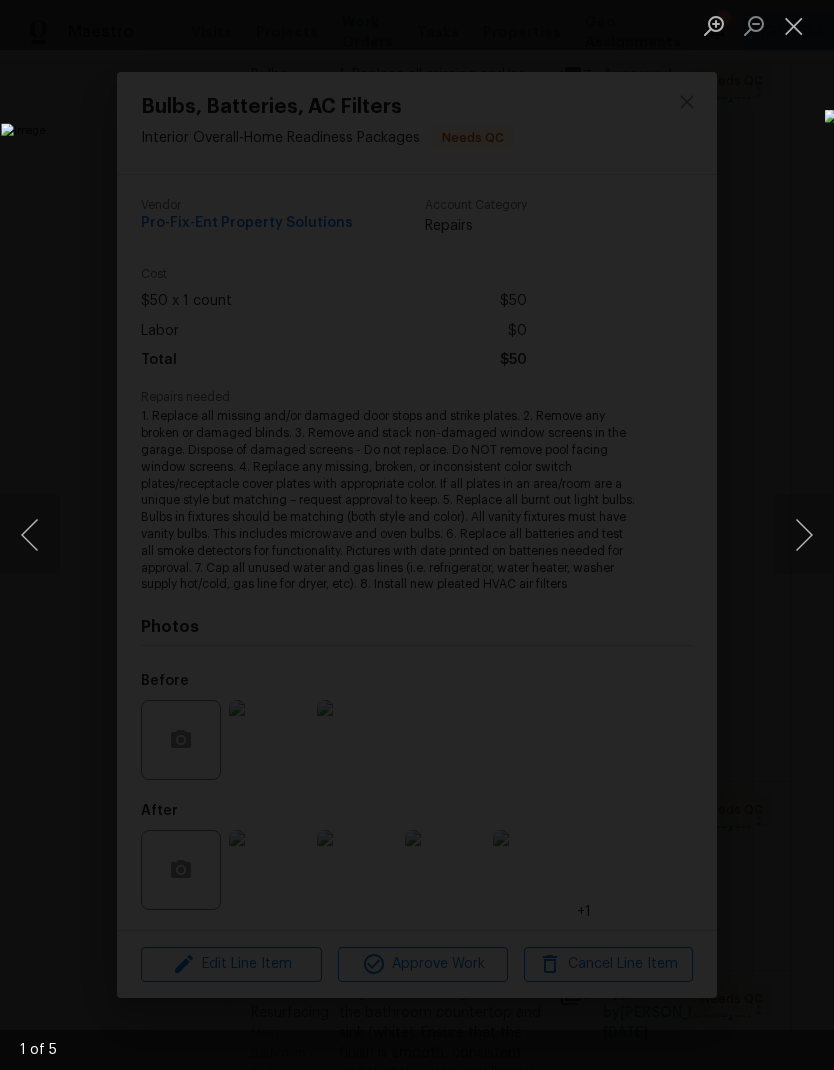 click at bounding box center [804, 535] 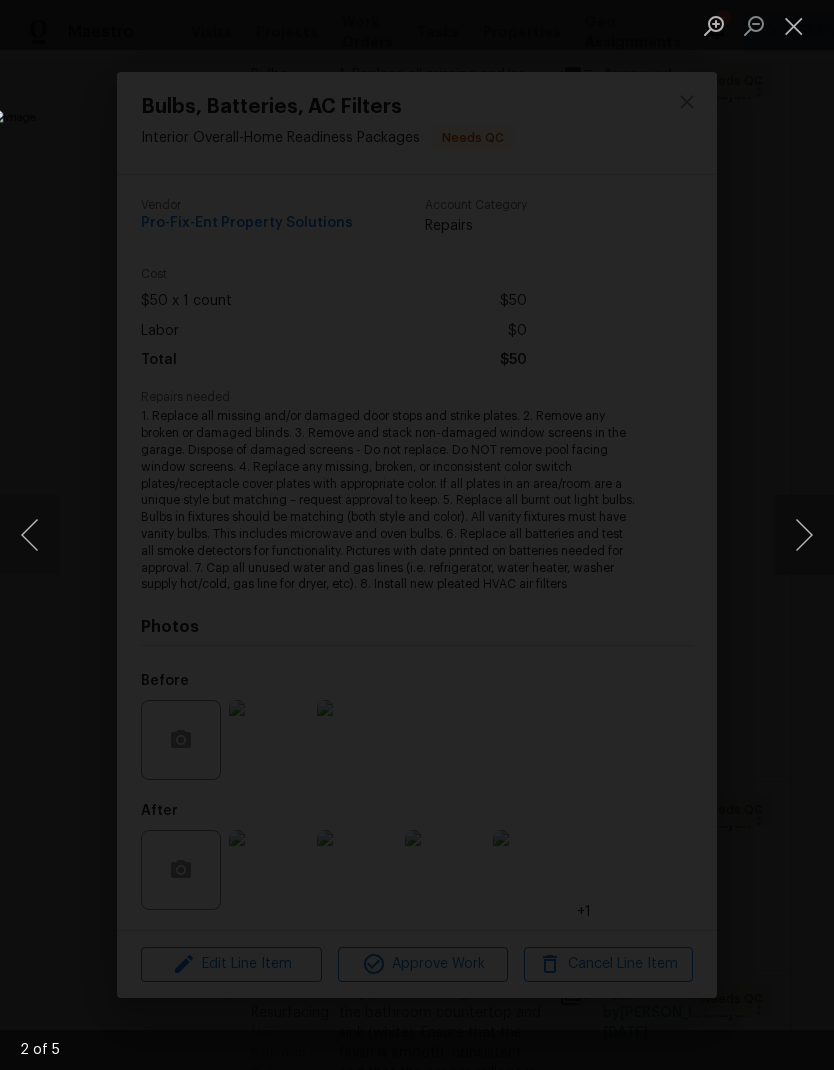 click at bounding box center [794, 25] 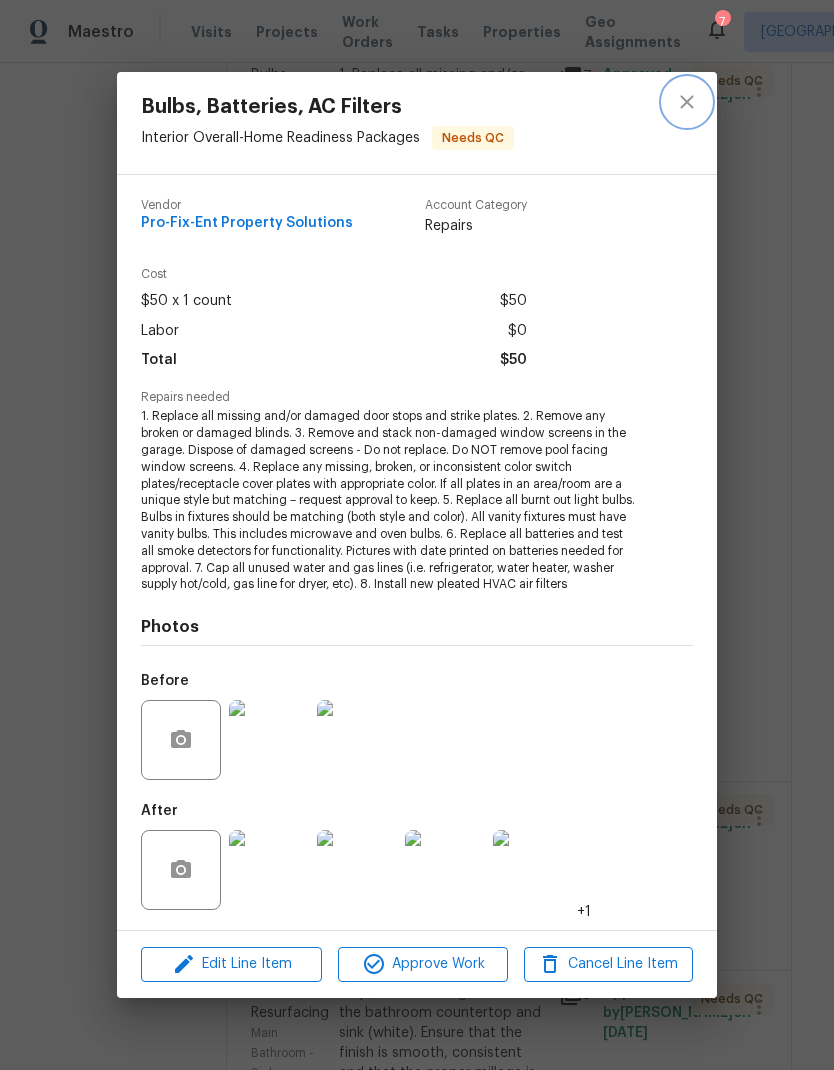 click 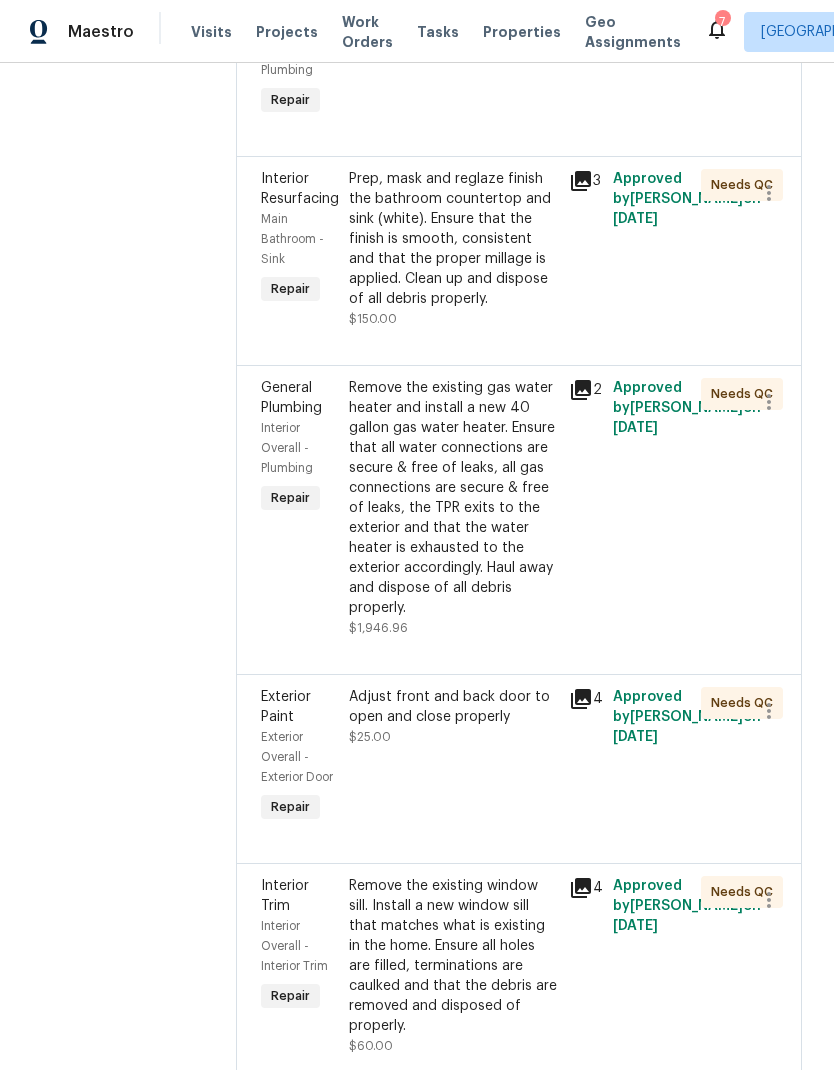 scroll, scrollTop: 1499, scrollLeft: 0, axis: vertical 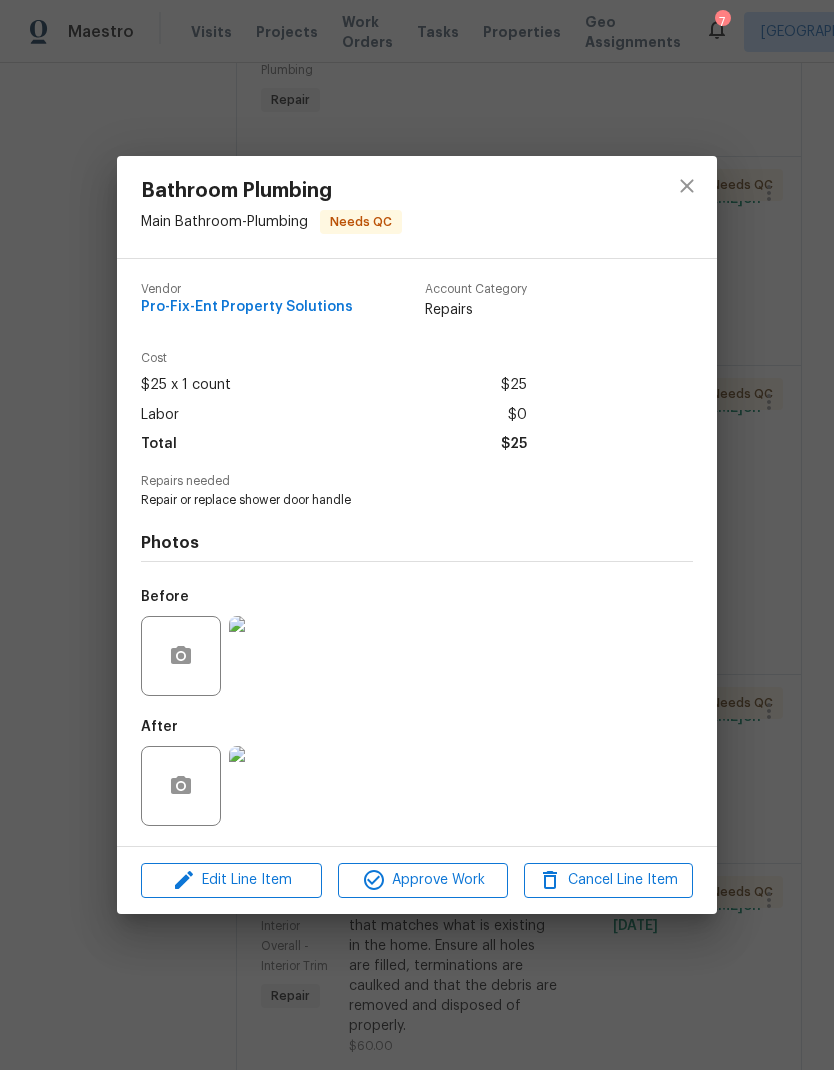 click at bounding box center (269, 786) 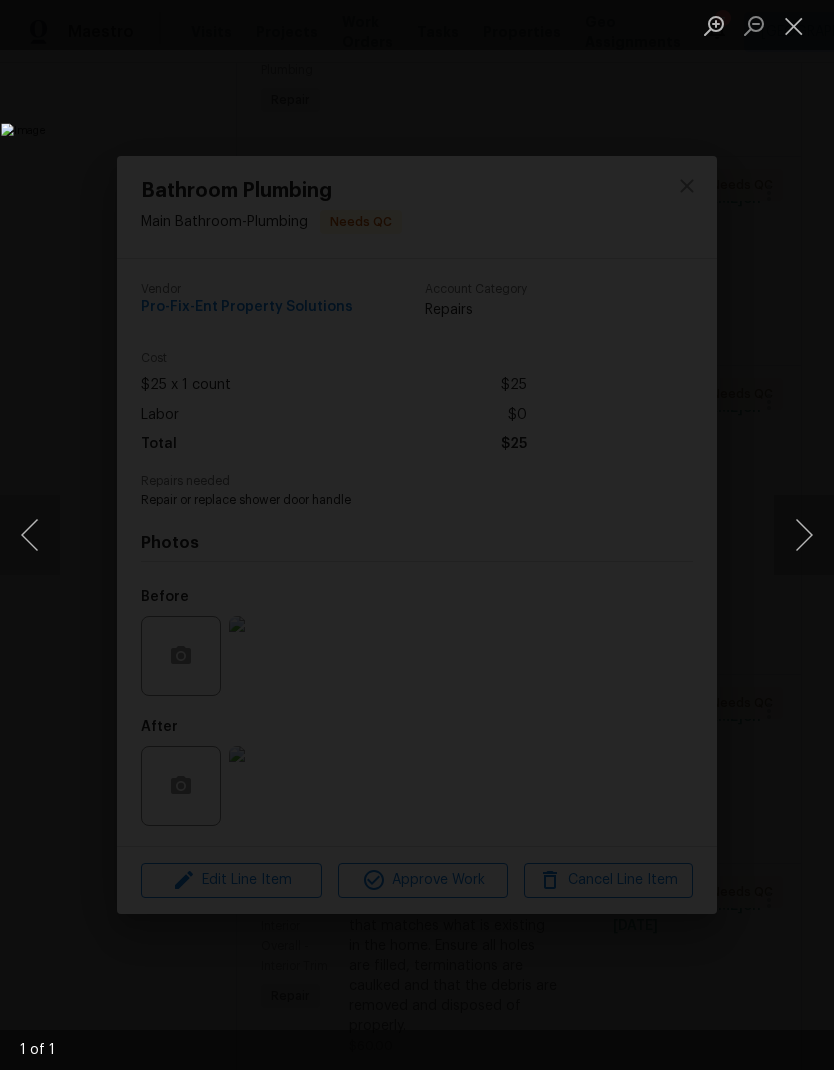 click at bounding box center (794, 25) 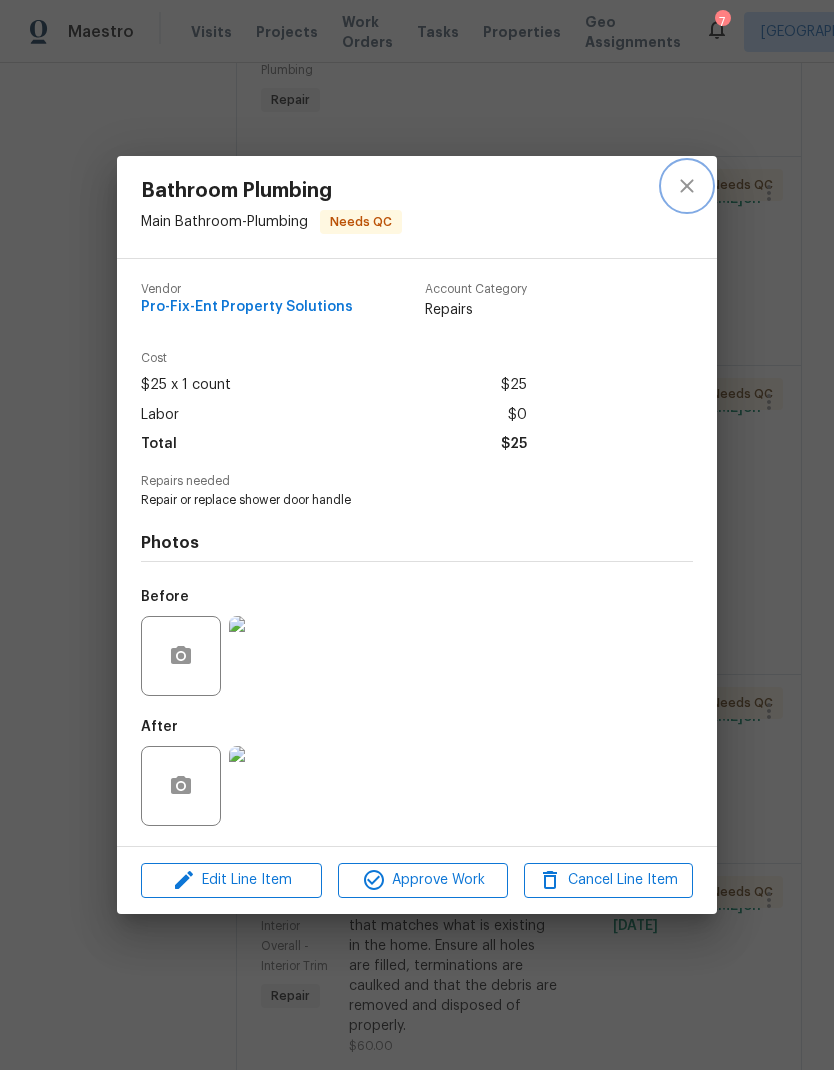 click 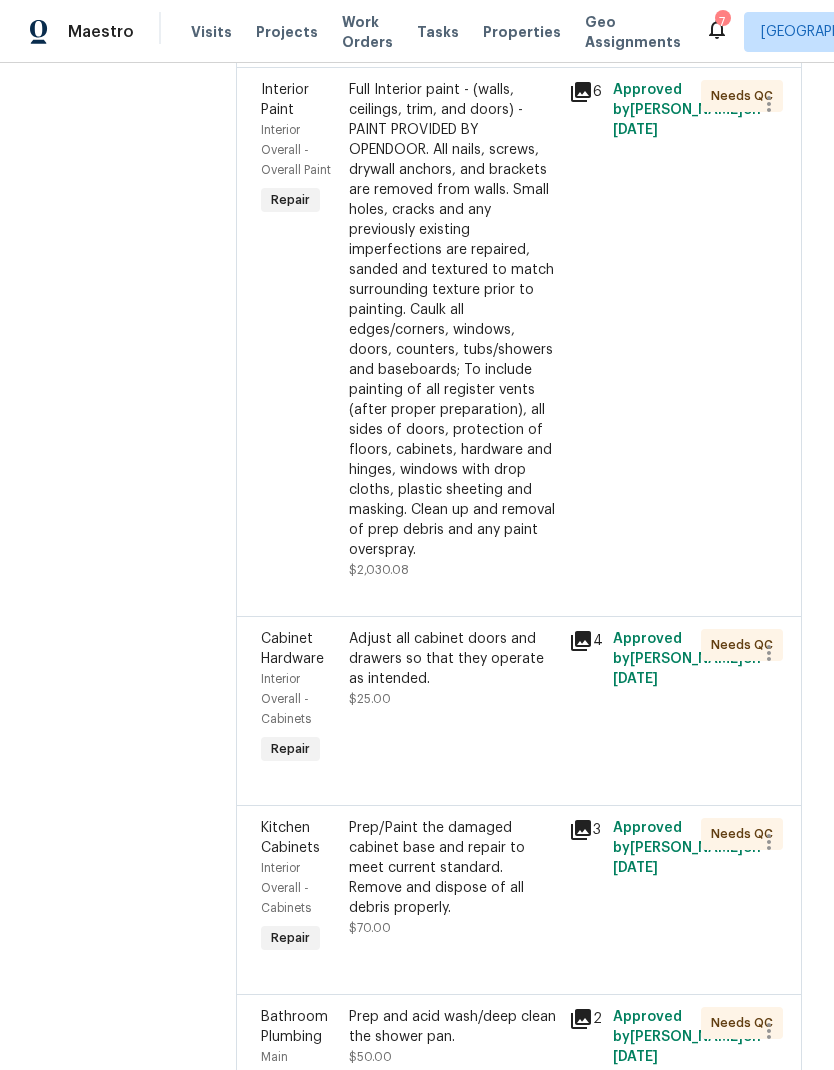 scroll, scrollTop: 4894, scrollLeft: 0, axis: vertical 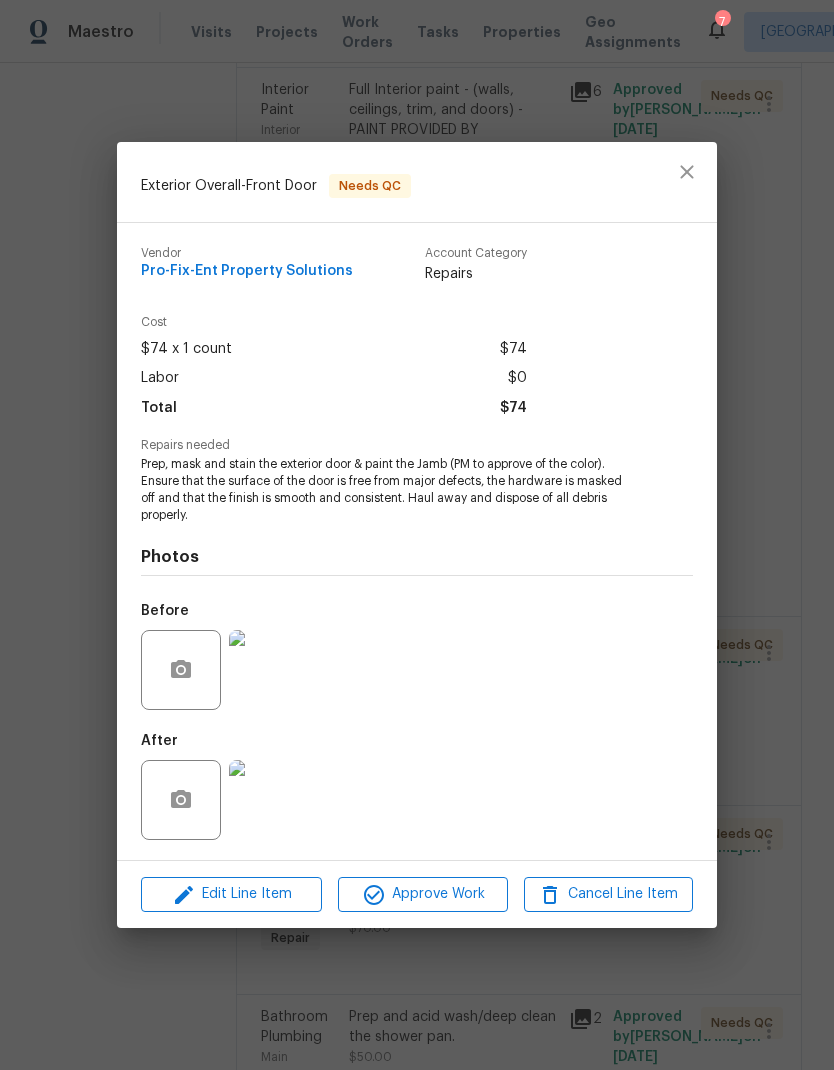 click at bounding box center [269, 800] 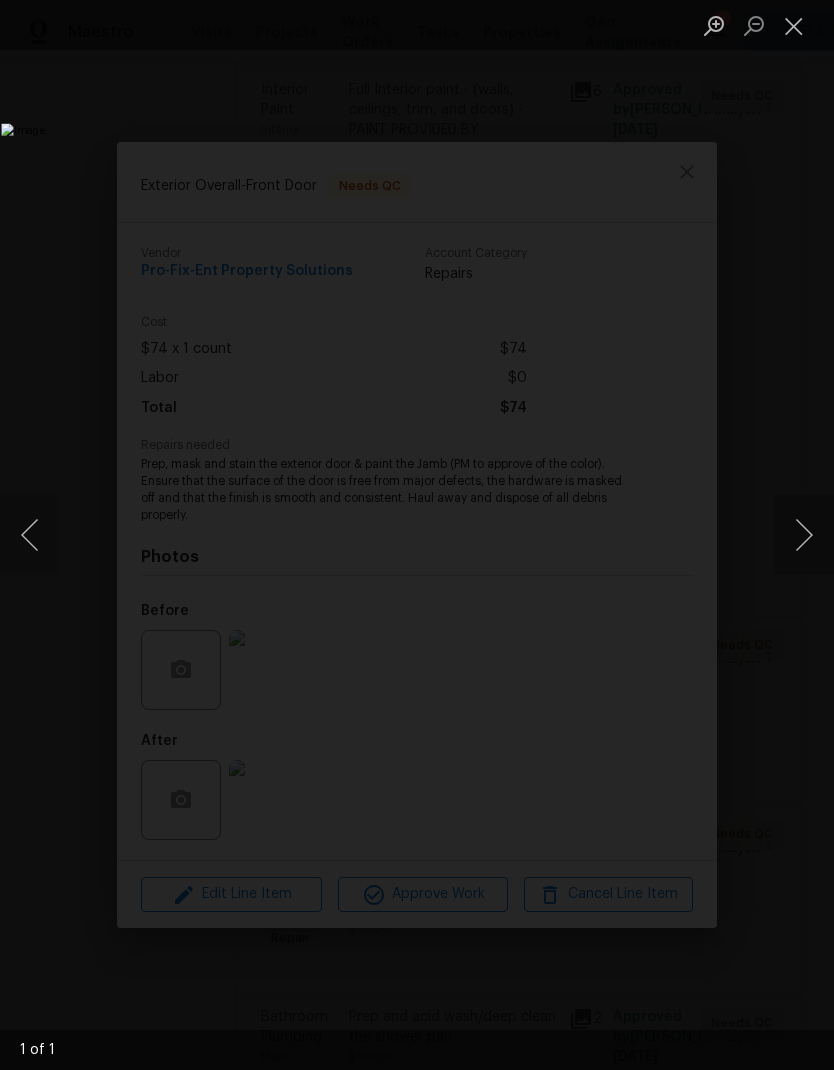 click at bounding box center [794, 25] 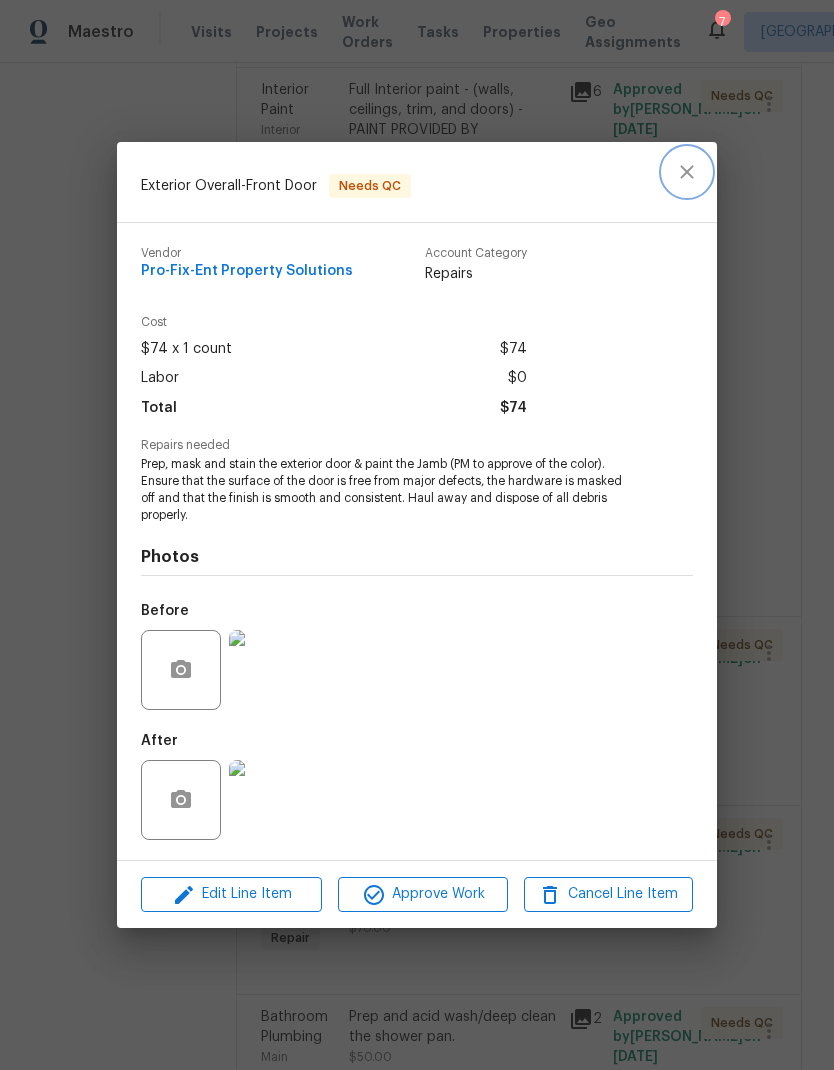 click 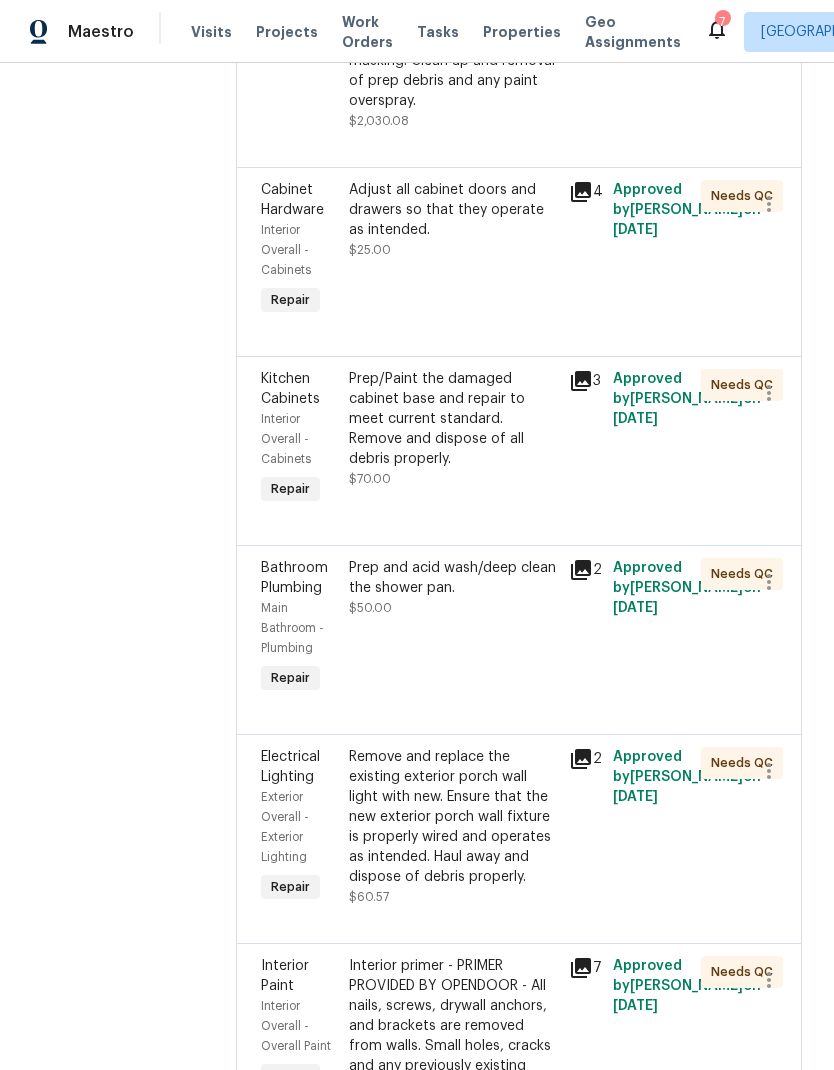 scroll, scrollTop: 5343, scrollLeft: 0, axis: vertical 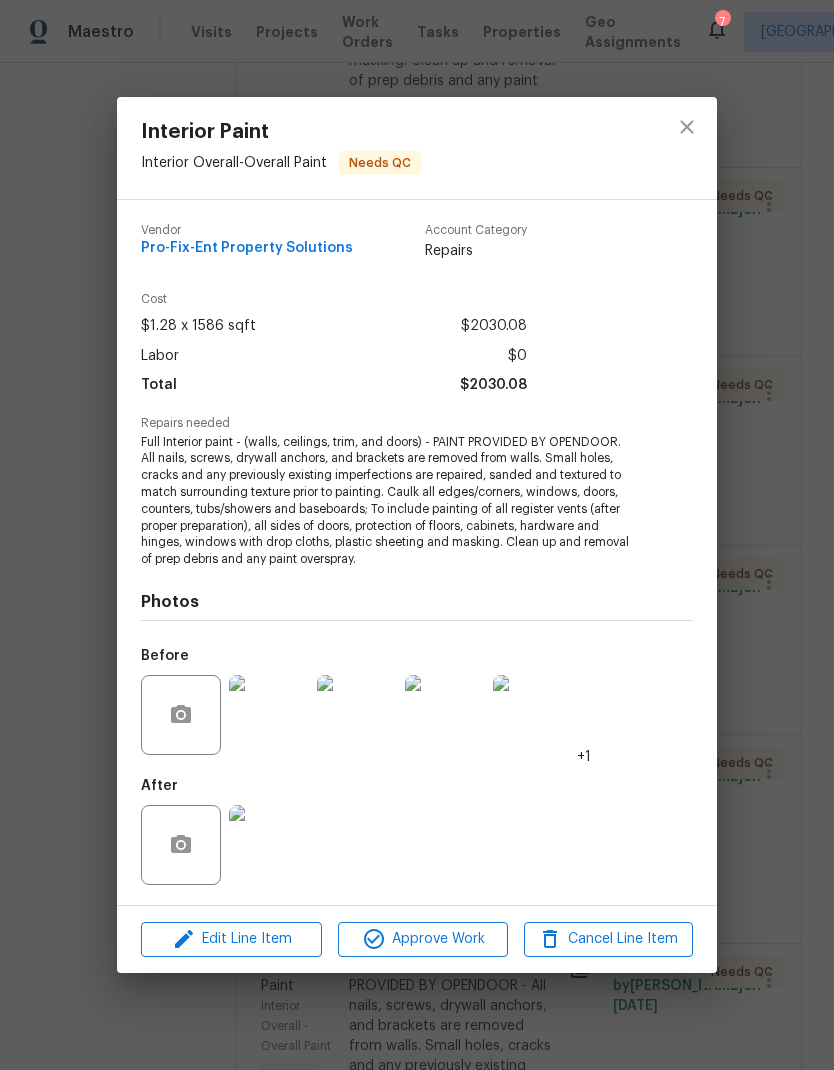 click at bounding box center [269, 845] 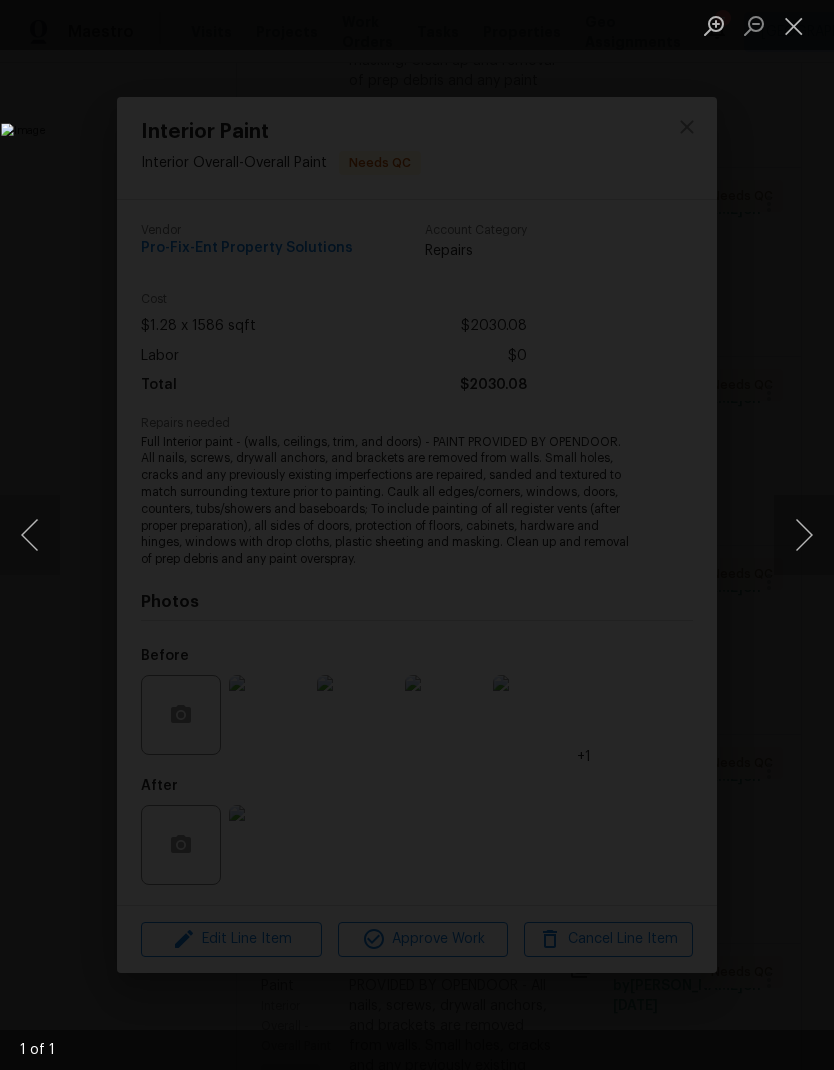 click at bounding box center [794, 25] 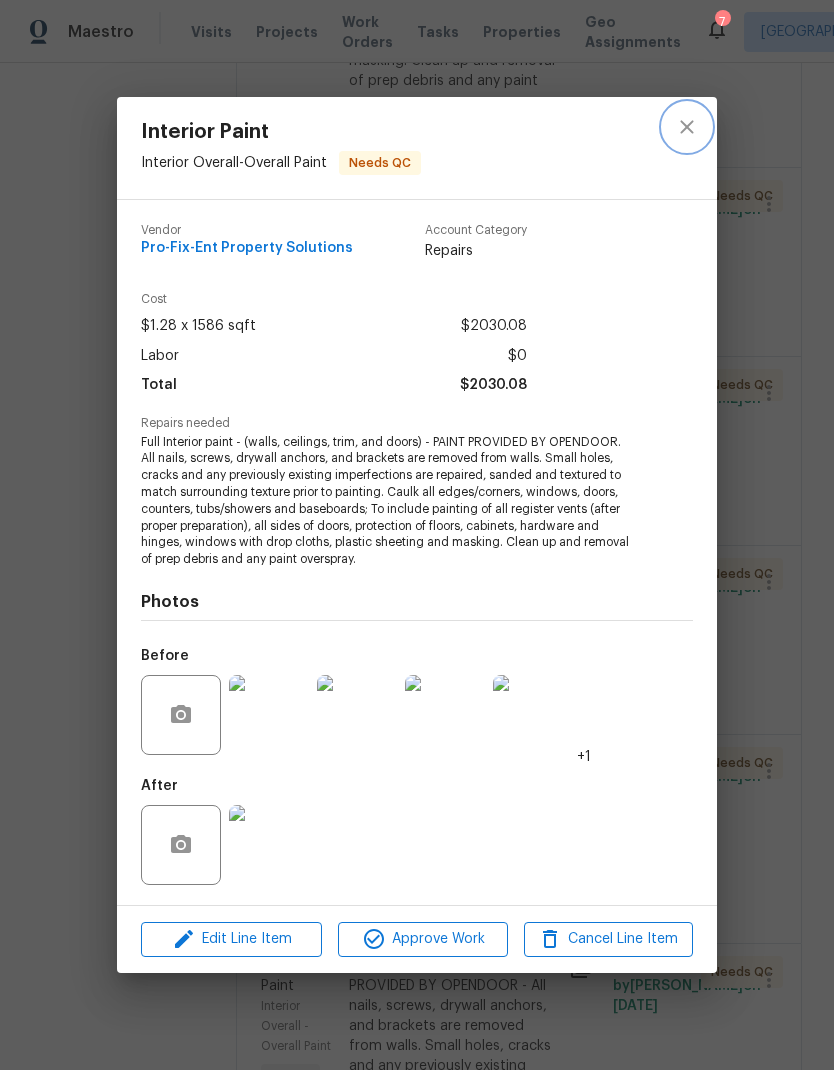 click 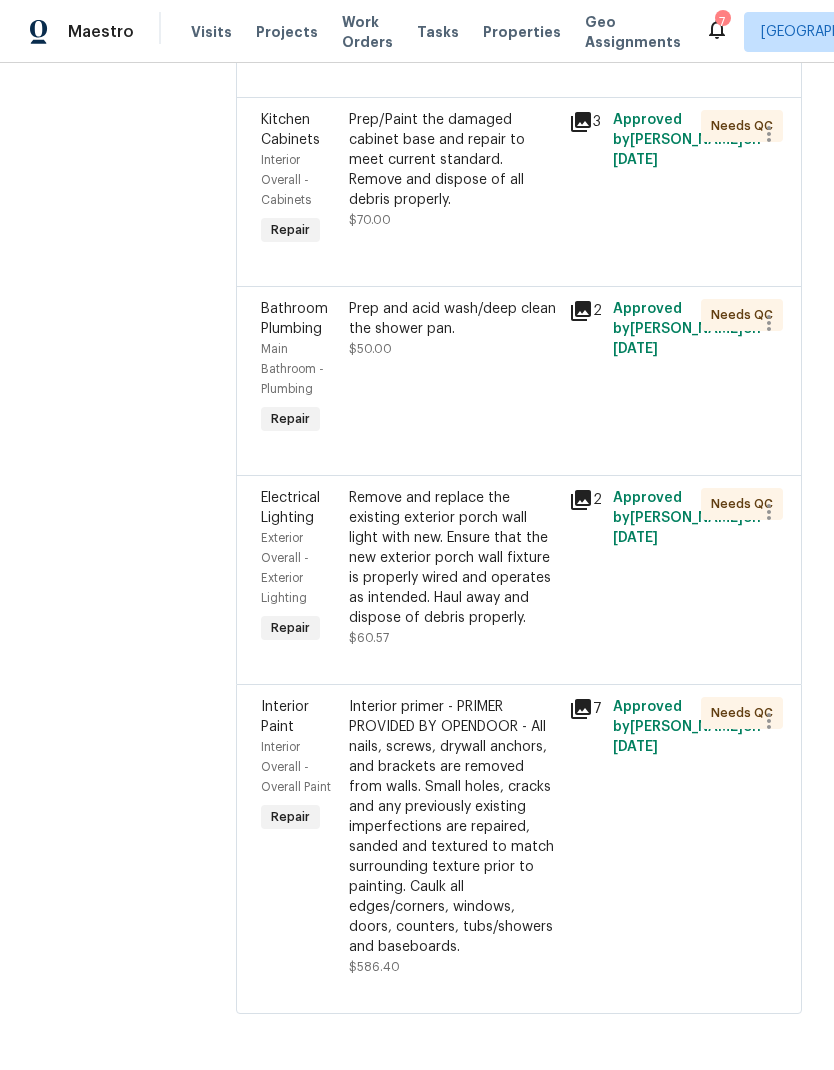 scroll, scrollTop: 6107, scrollLeft: -1, axis: both 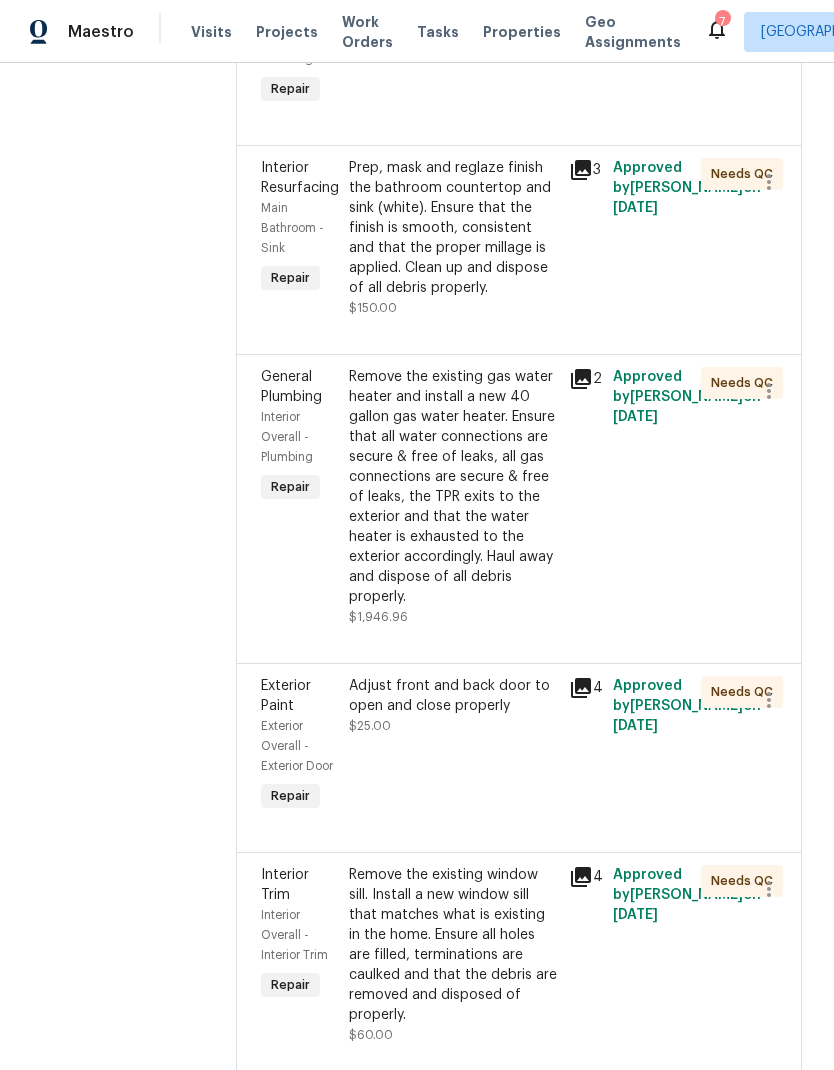 click on "Prep, mask and reglaze finish the bathroom countertop and sink (white). Ensure that the finish is smooth, consistent and that the proper millage is applied. Clean up and dispose of all debris properly." at bounding box center (453, 228) 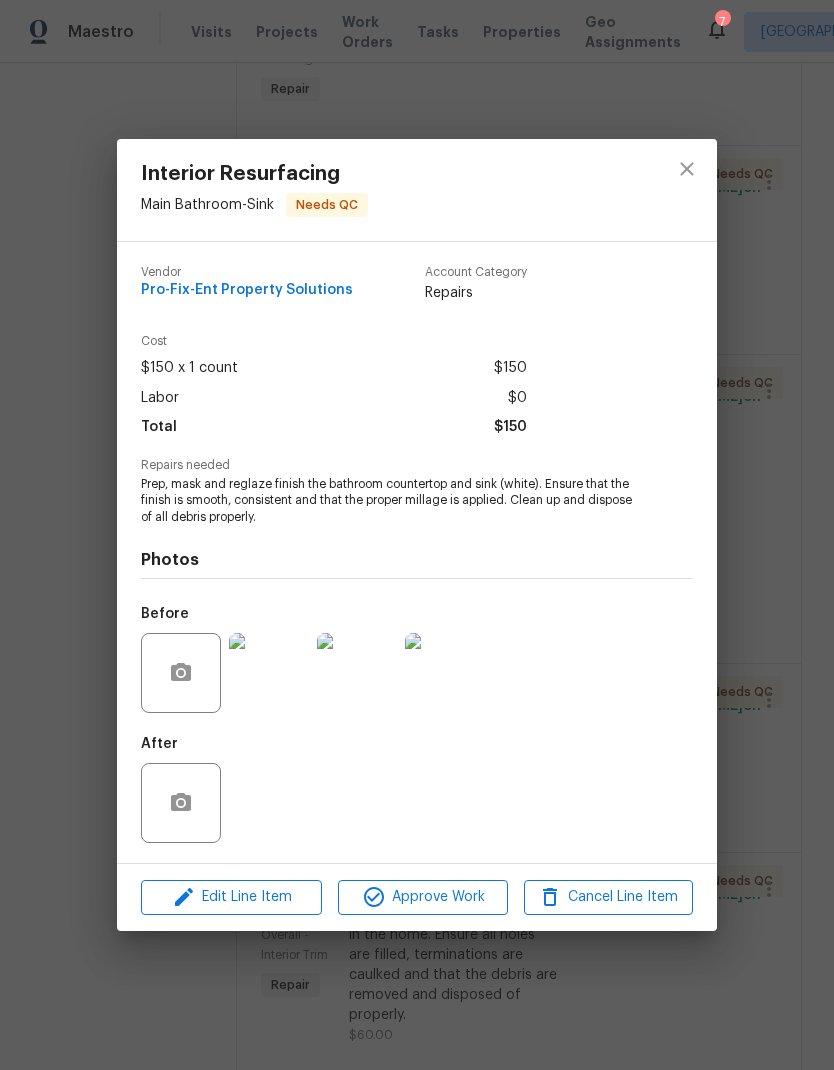 click at bounding box center (269, 673) 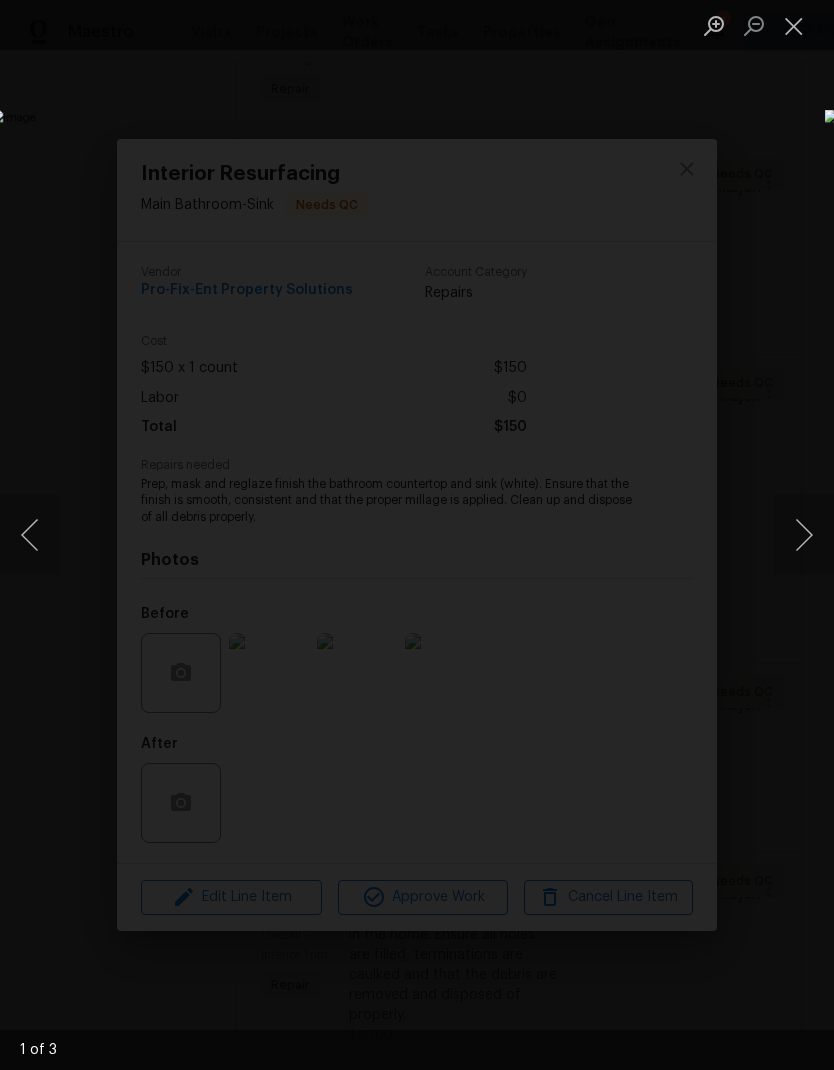click at bounding box center (804, 535) 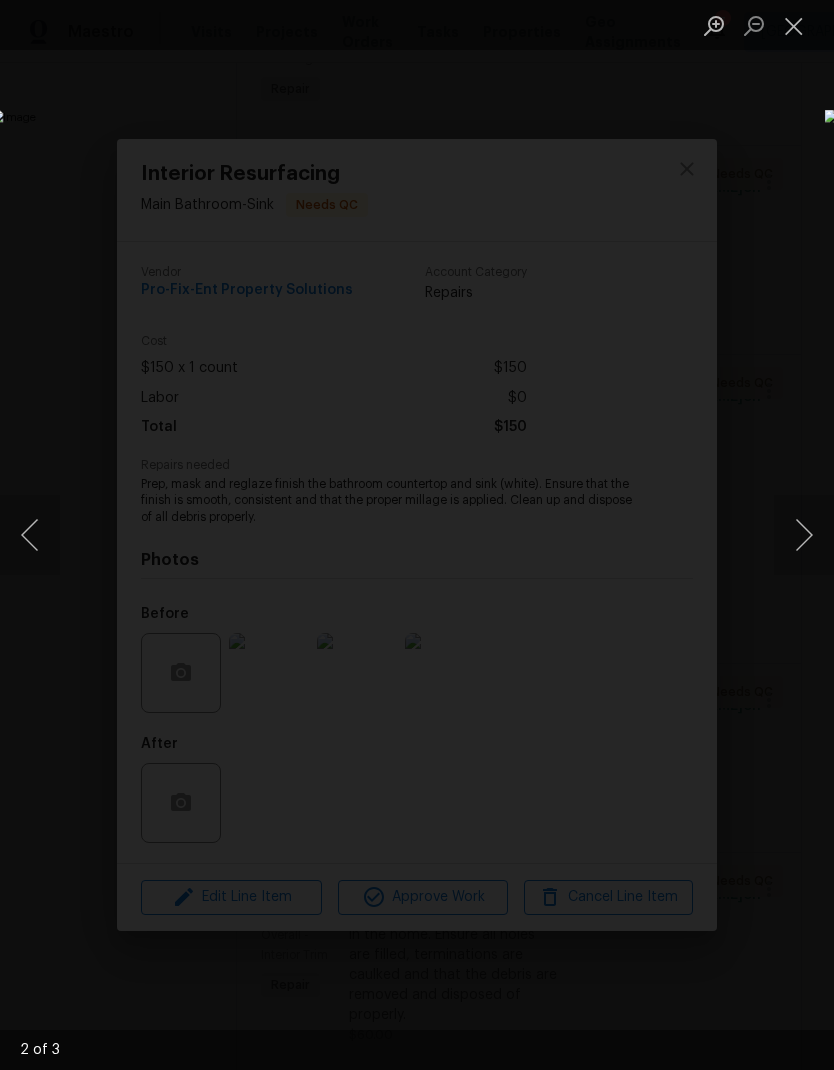 click at bounding box center [804, 535] 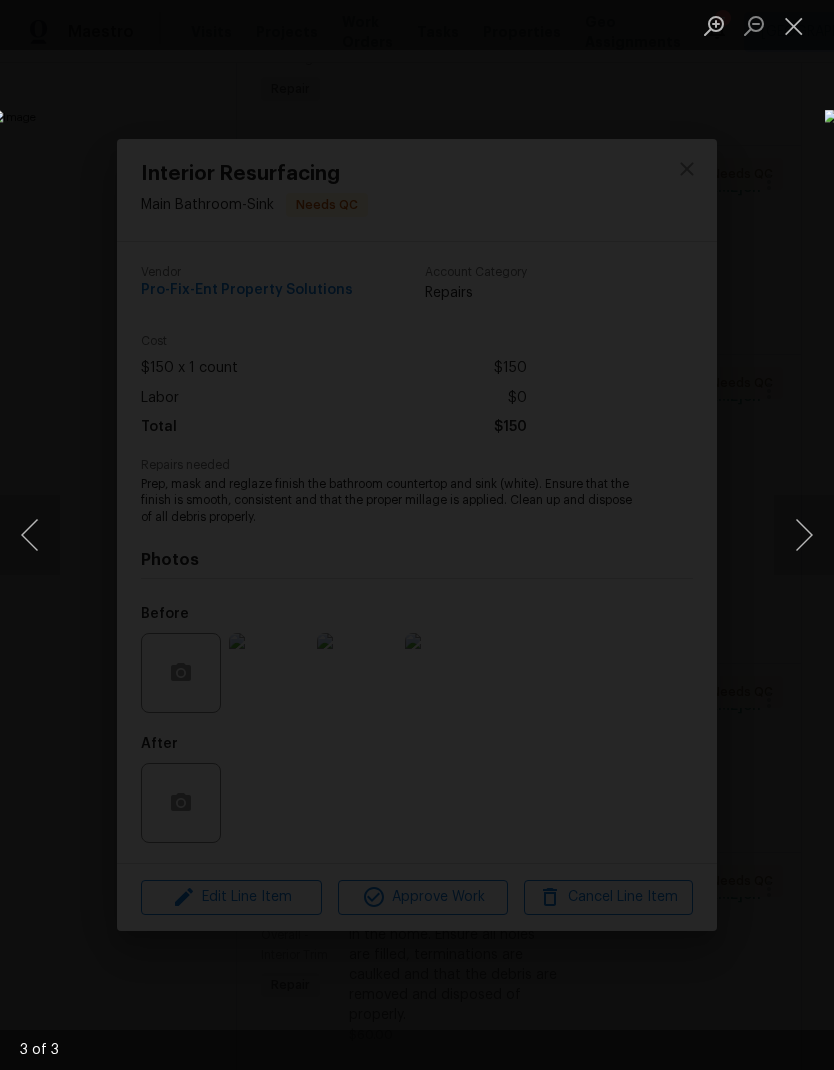 click at bounding box center [804, 535] 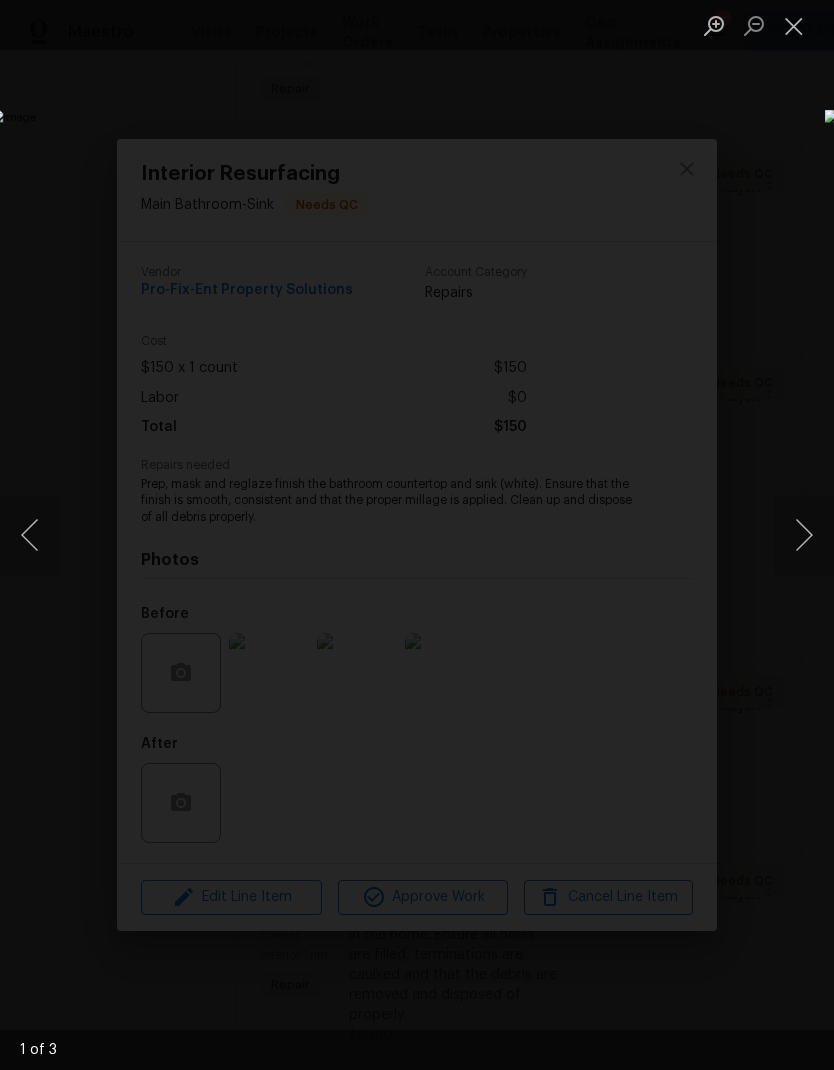 click at bounding box center [417, 535] 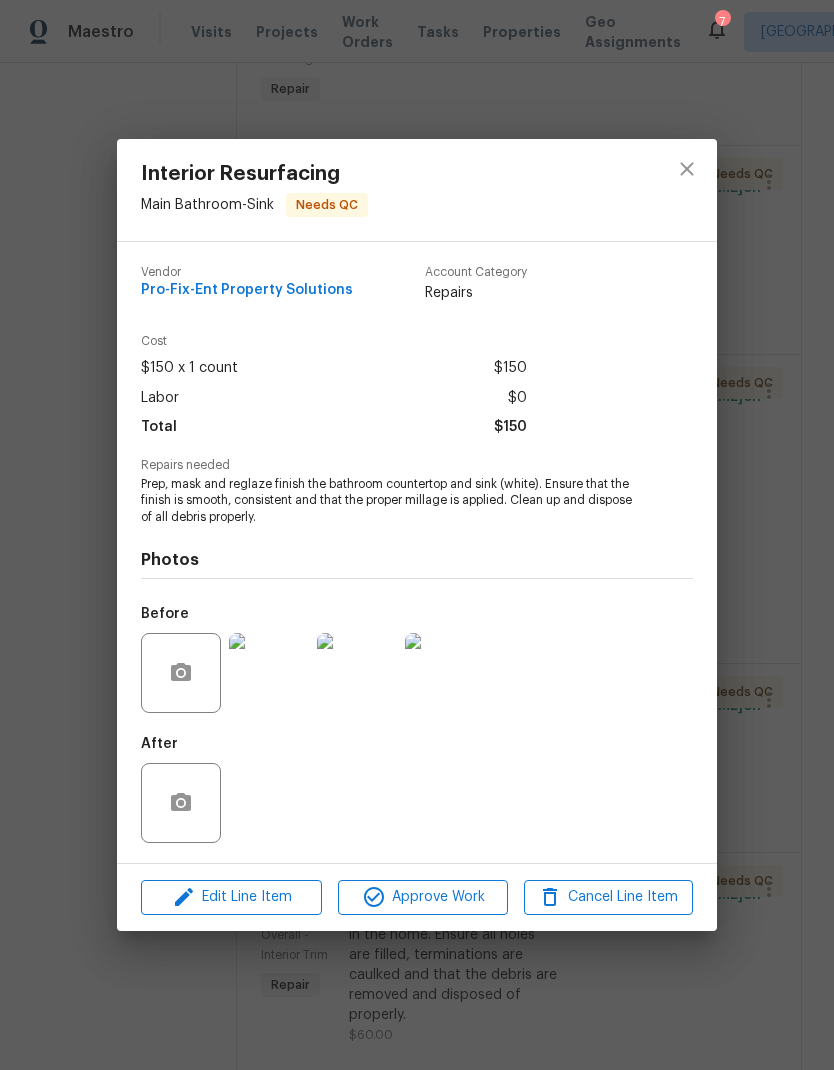 click on "After" at bounding box center [417, 790] 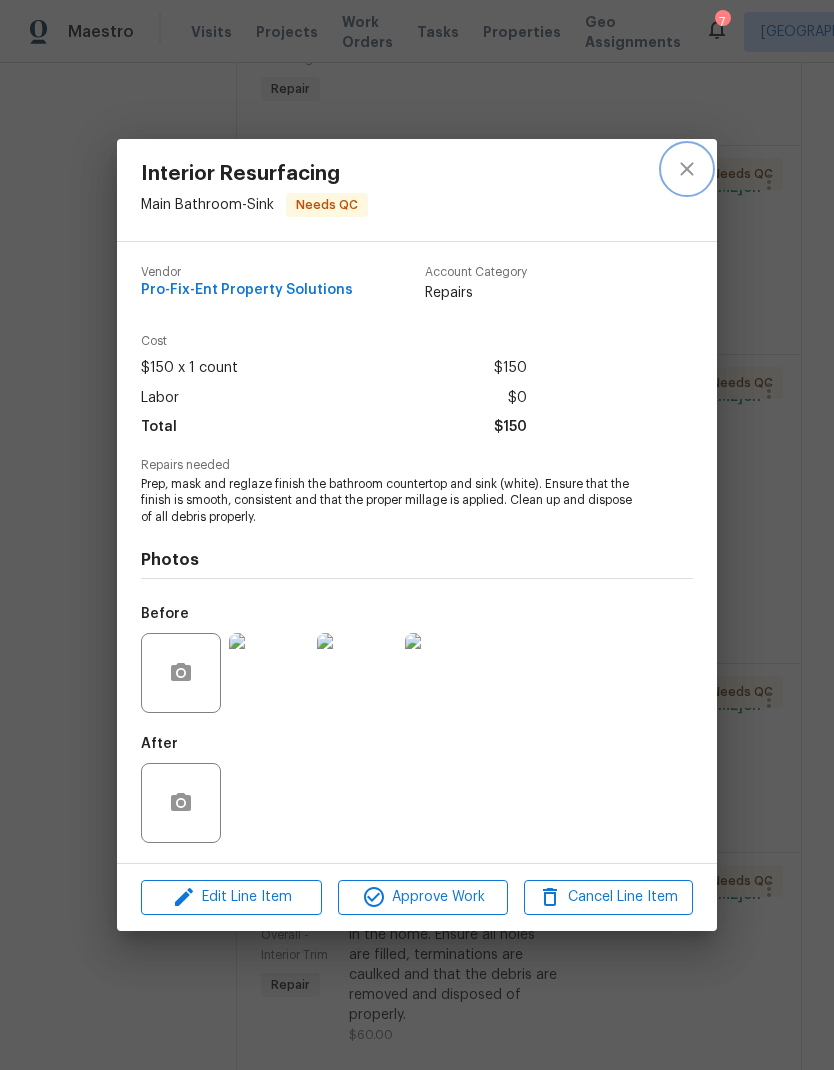 click 